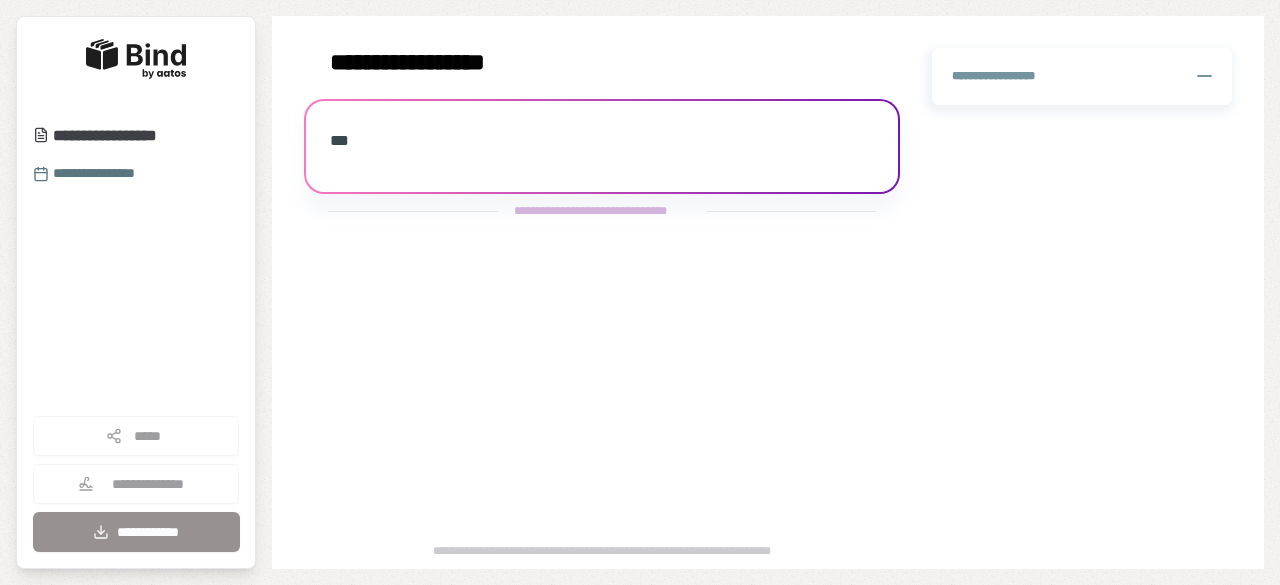 scroll, scrollTop: 0, scrollLeft: 0, axis: both 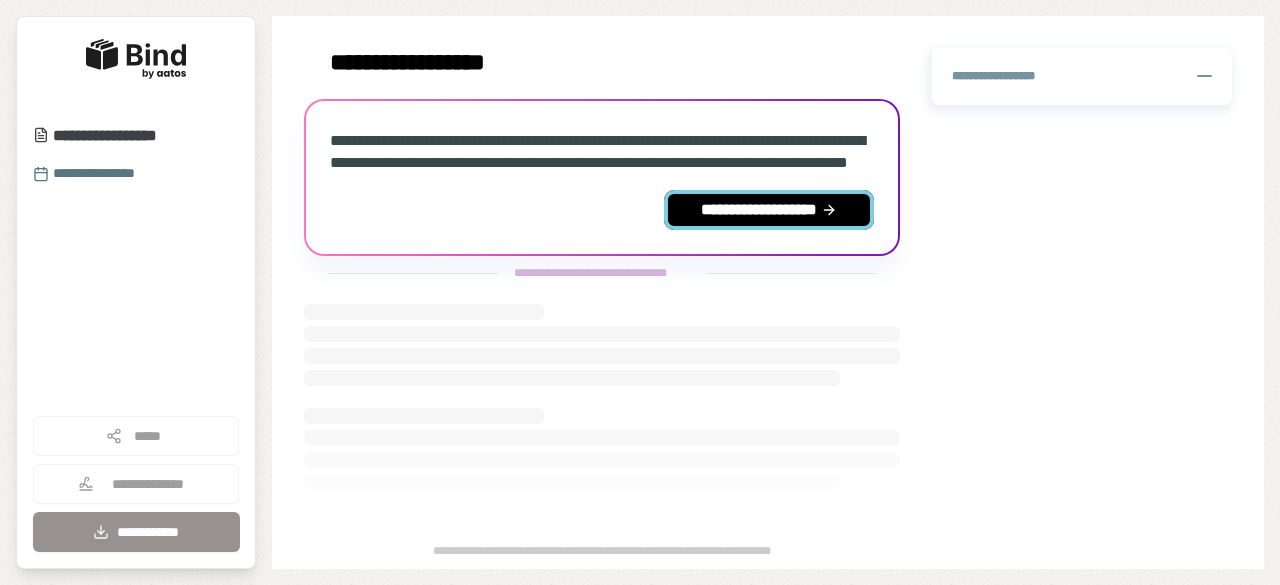 click on "**********" at bounding box center [769, 210] 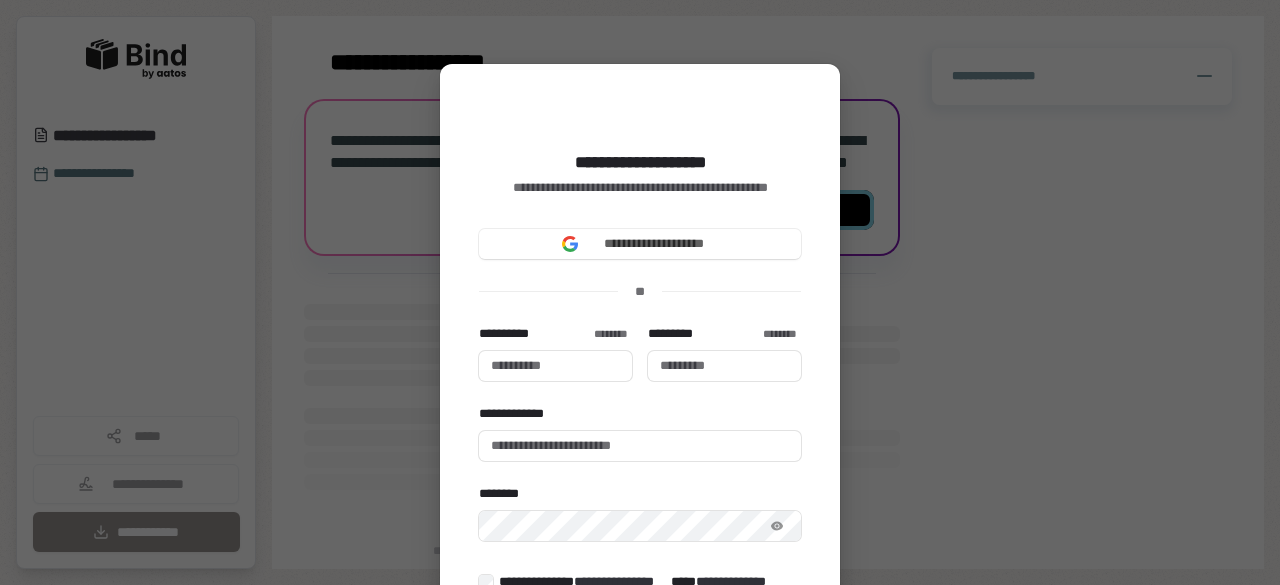 type 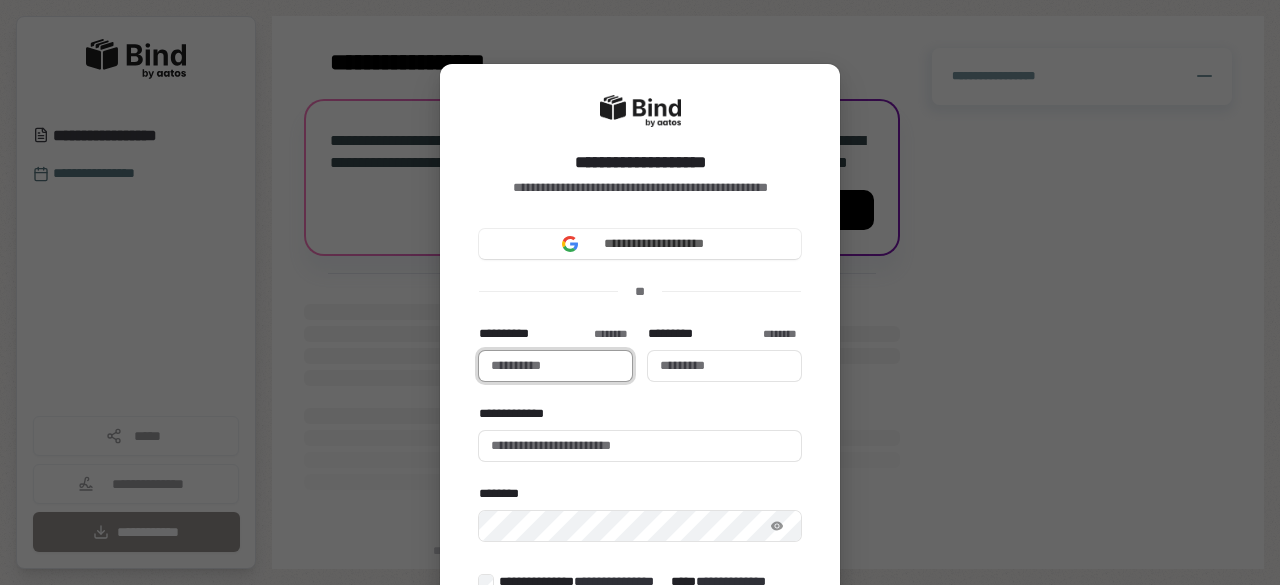type 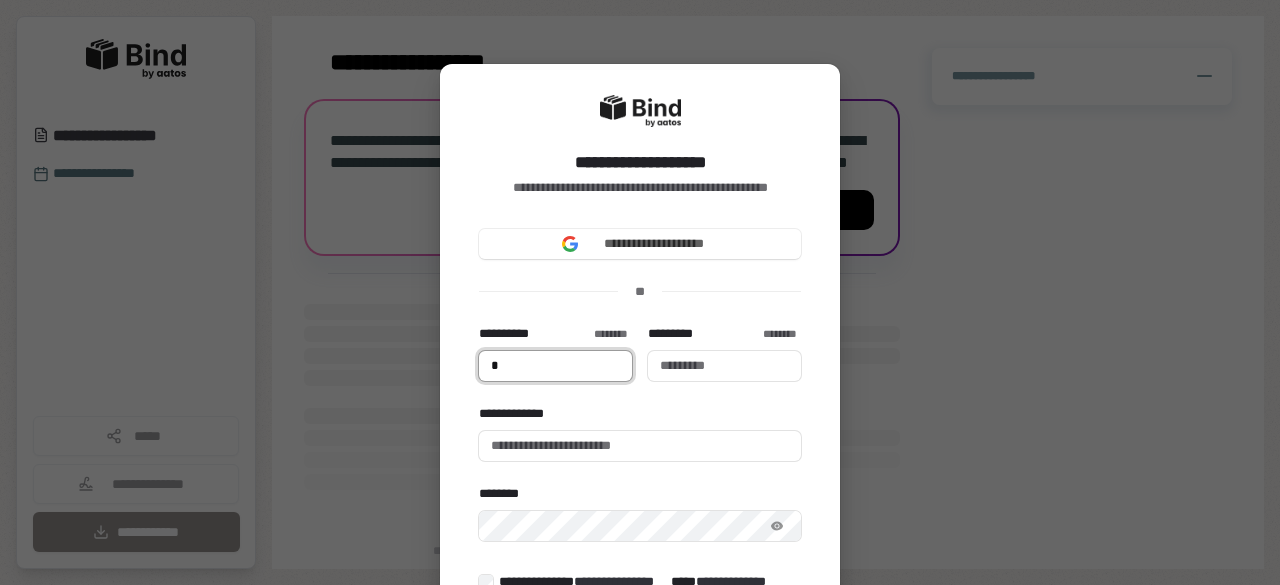 type on "**" 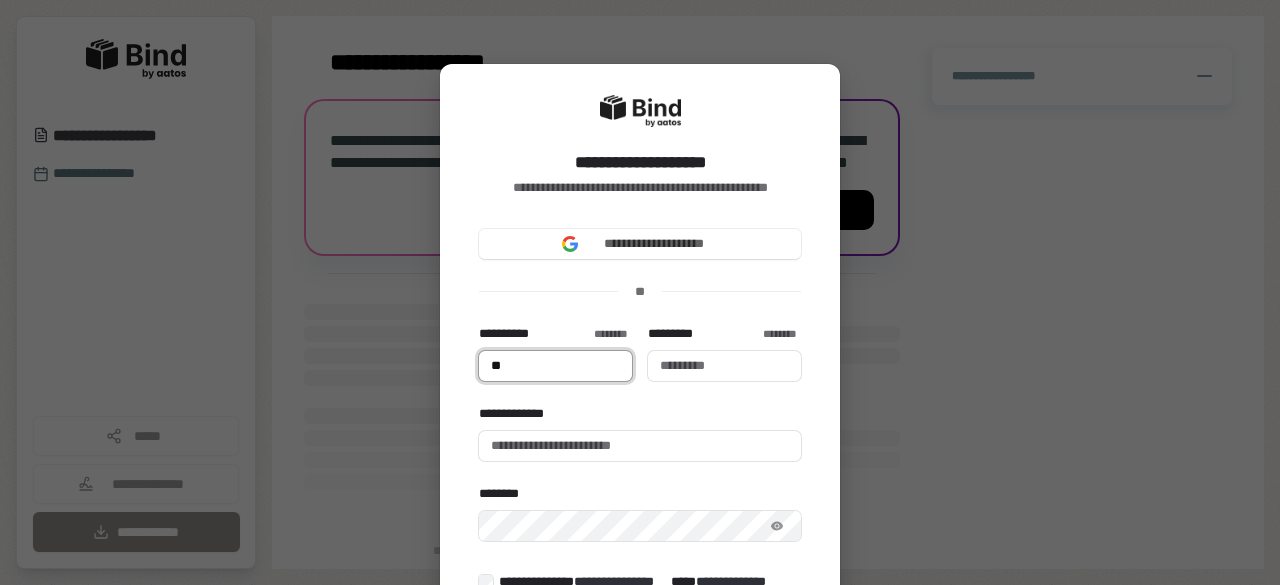 type on "***" 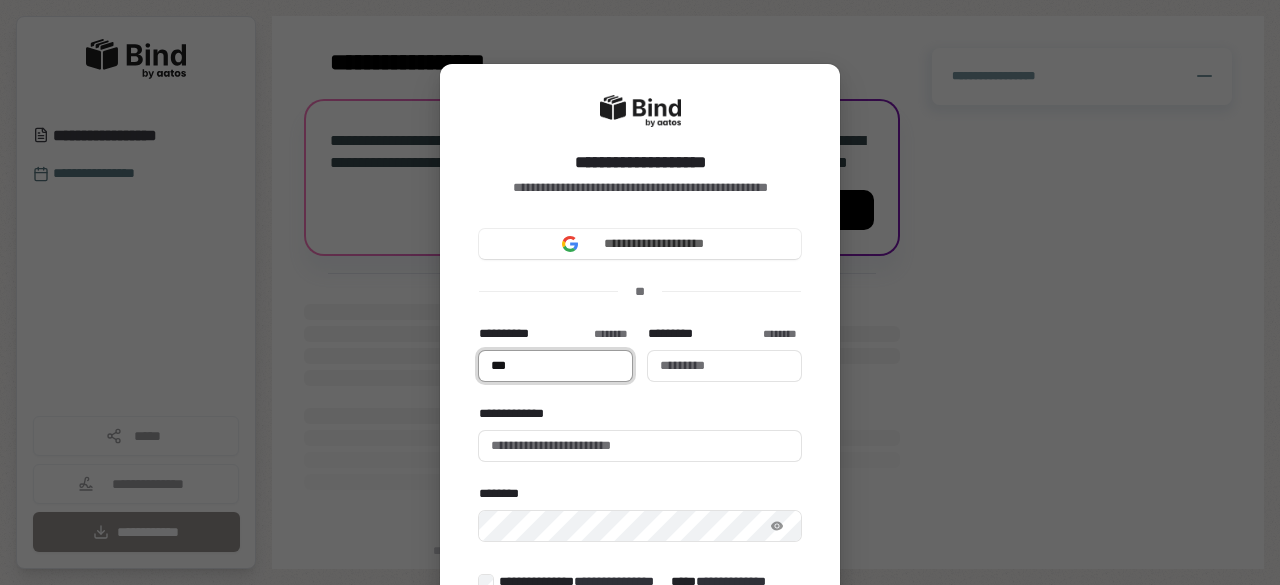 type on "****" 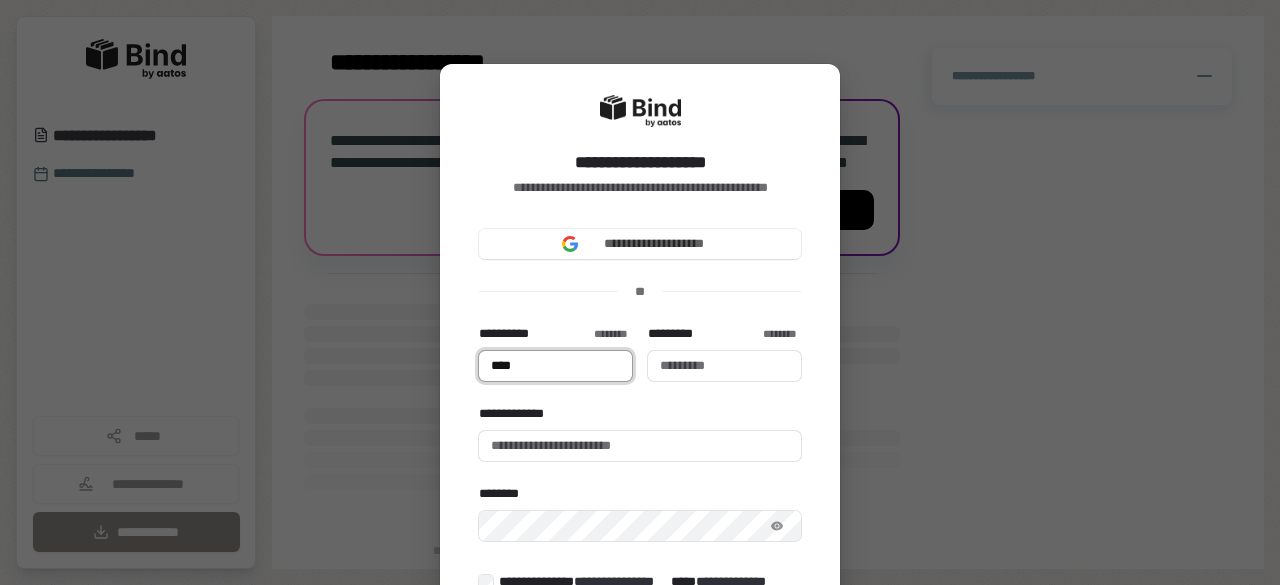 type on "*****" 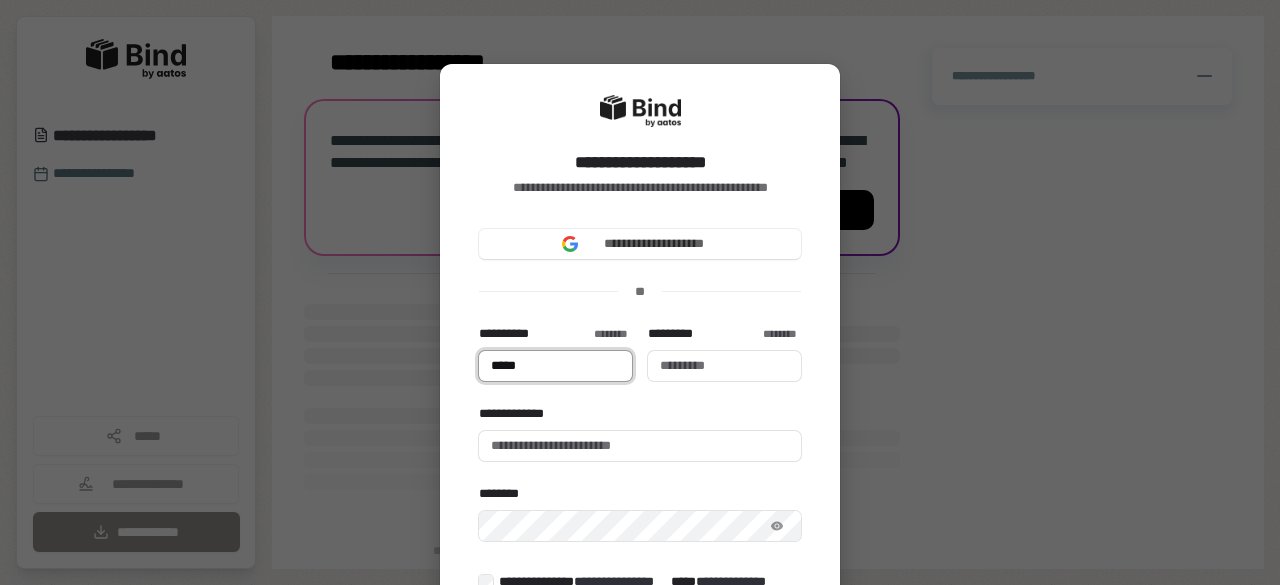 type on "******" 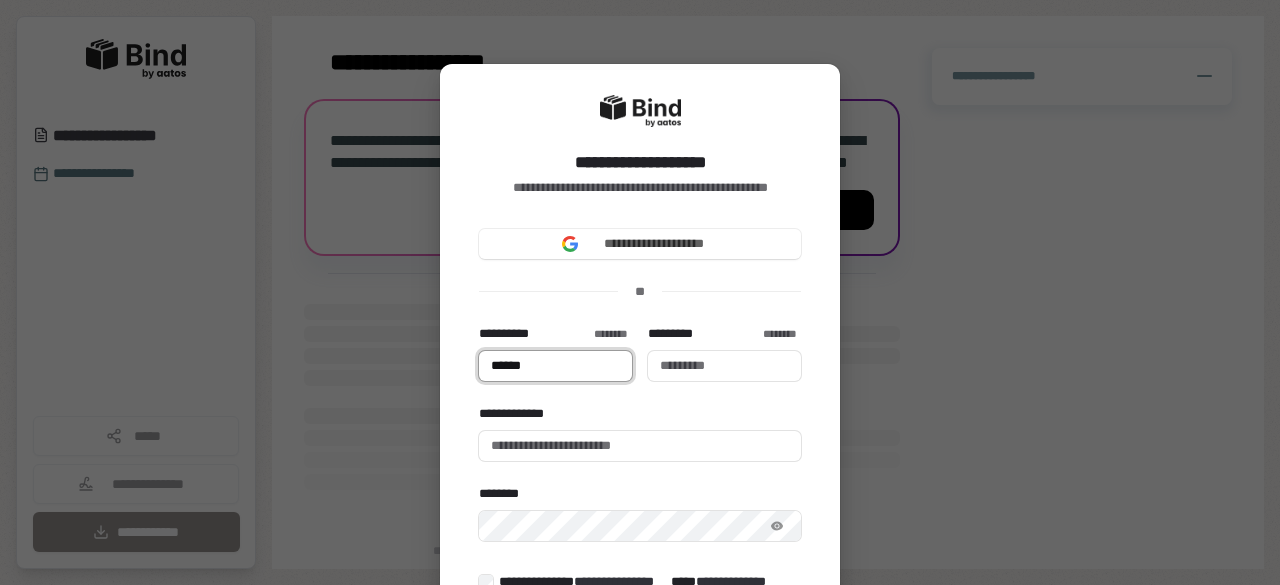 type on "*******" 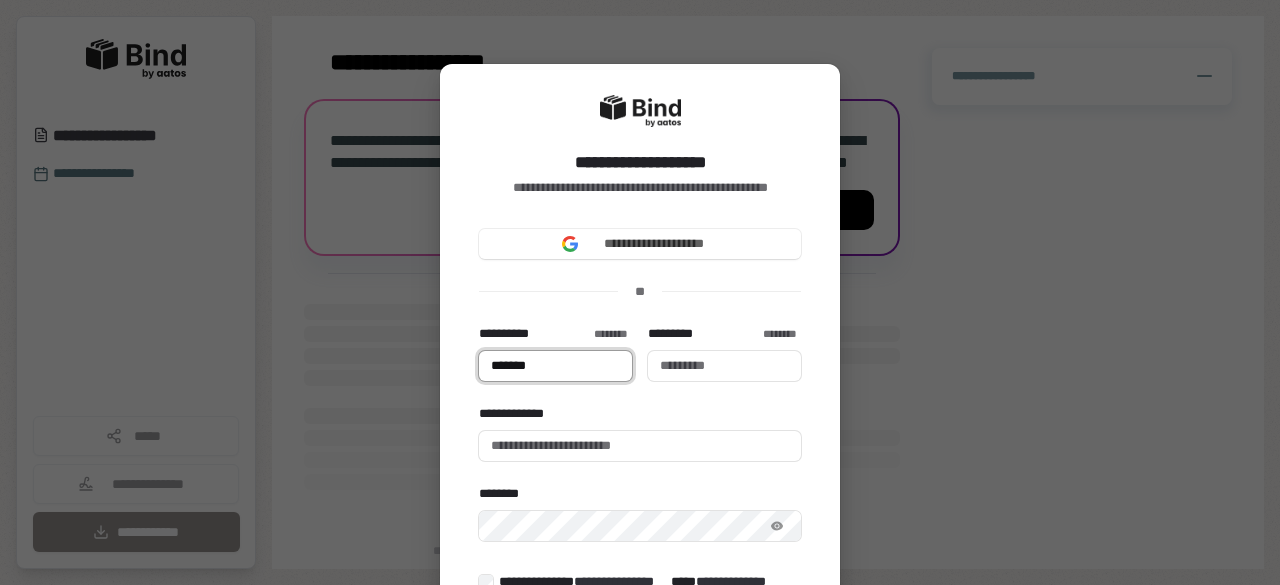 type on "********" 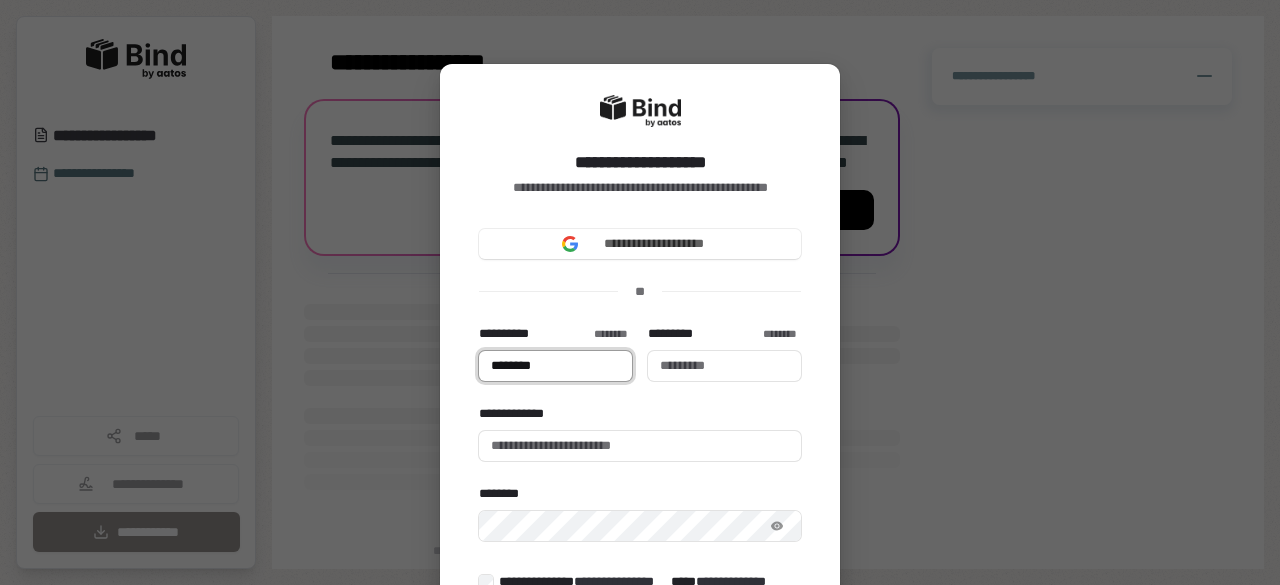 type on "*********" 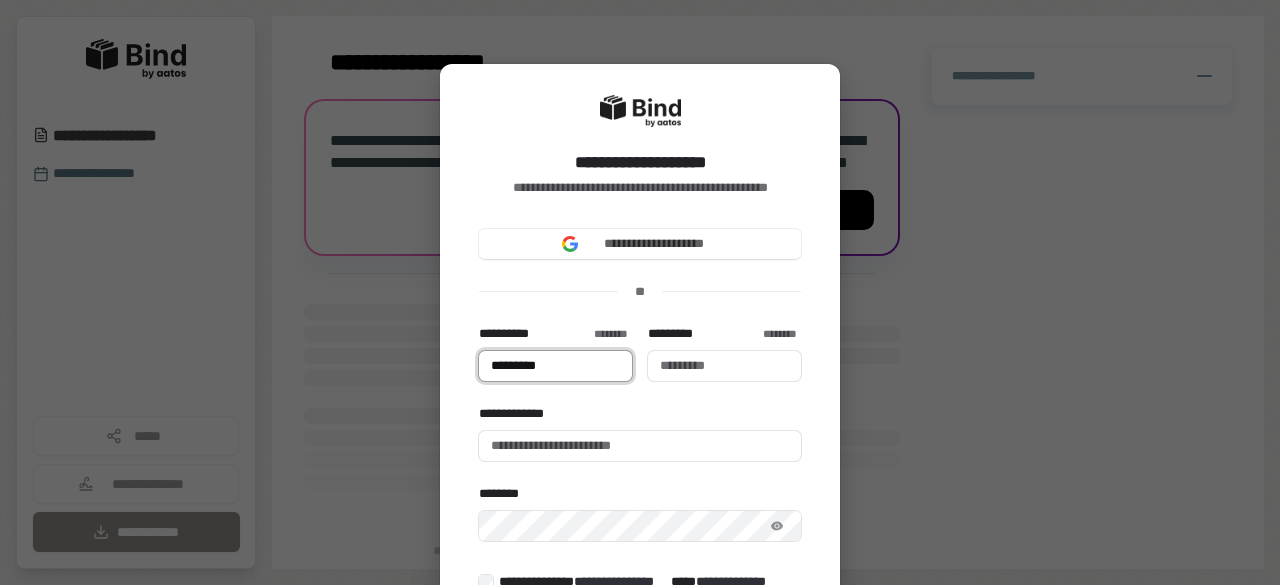 type on "**********" 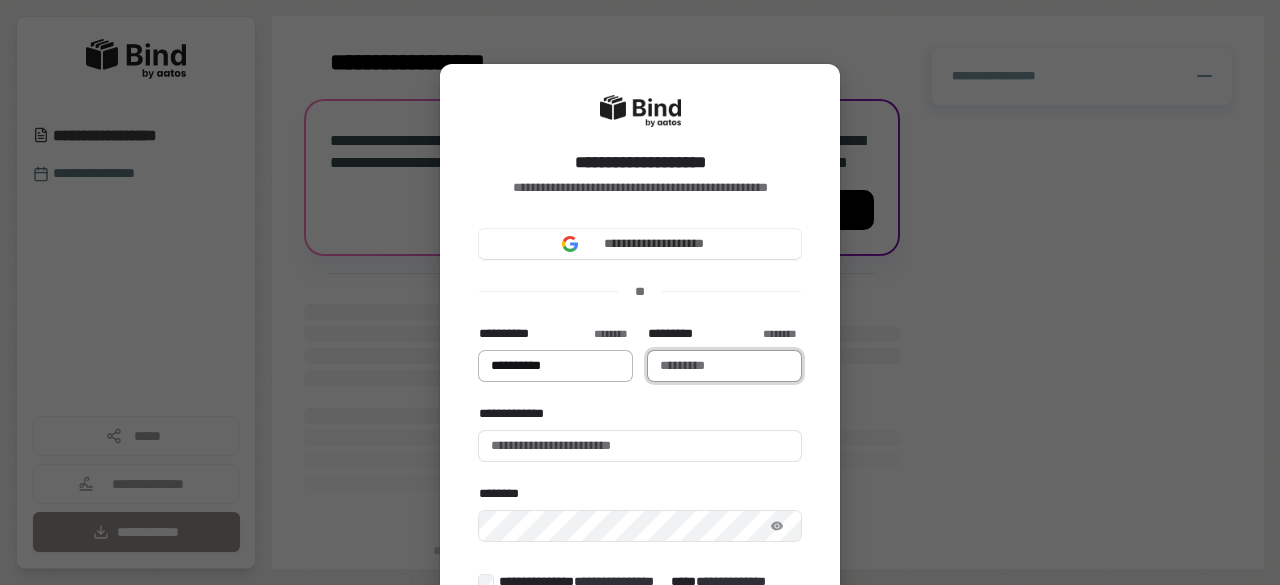 type on "**********" 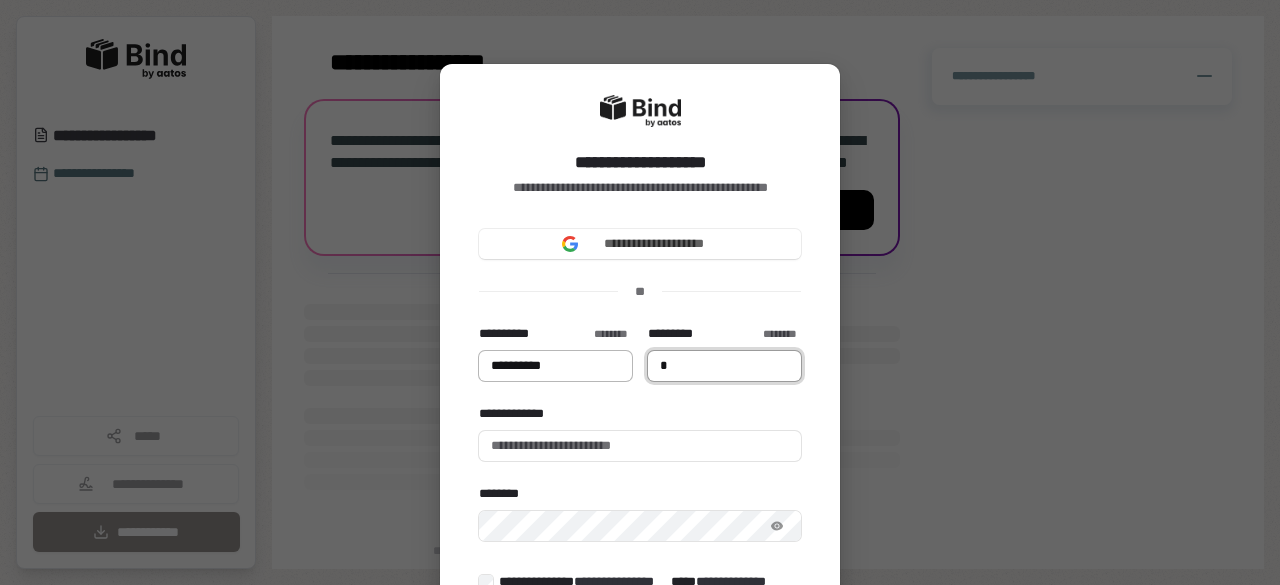 type on "**********" 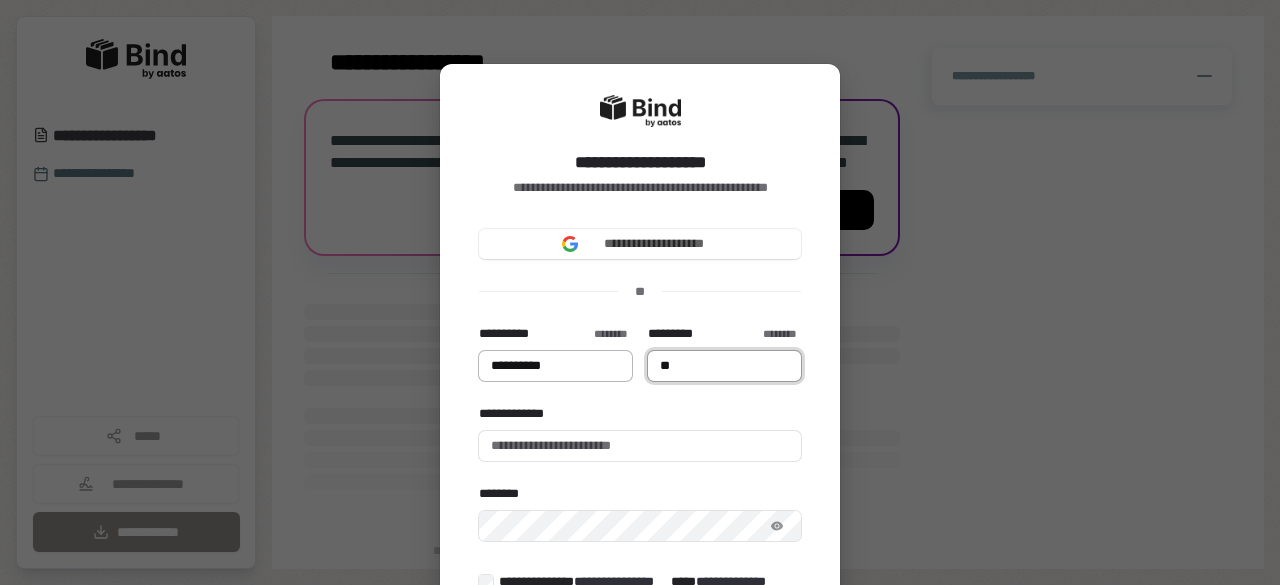 type on "**********" 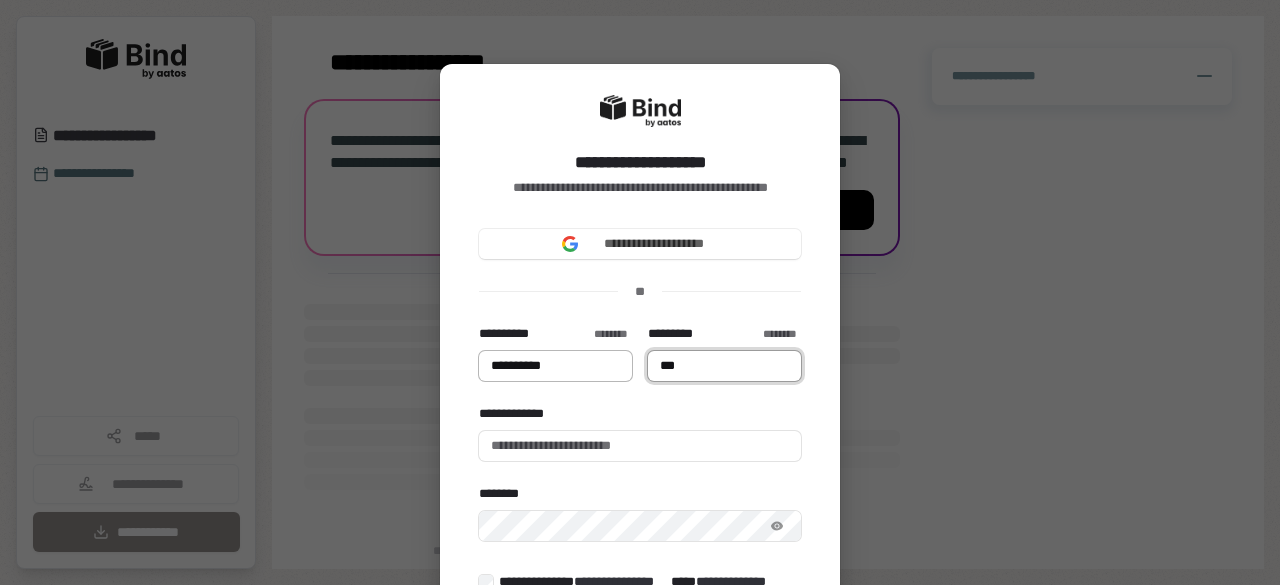 type on "**********" 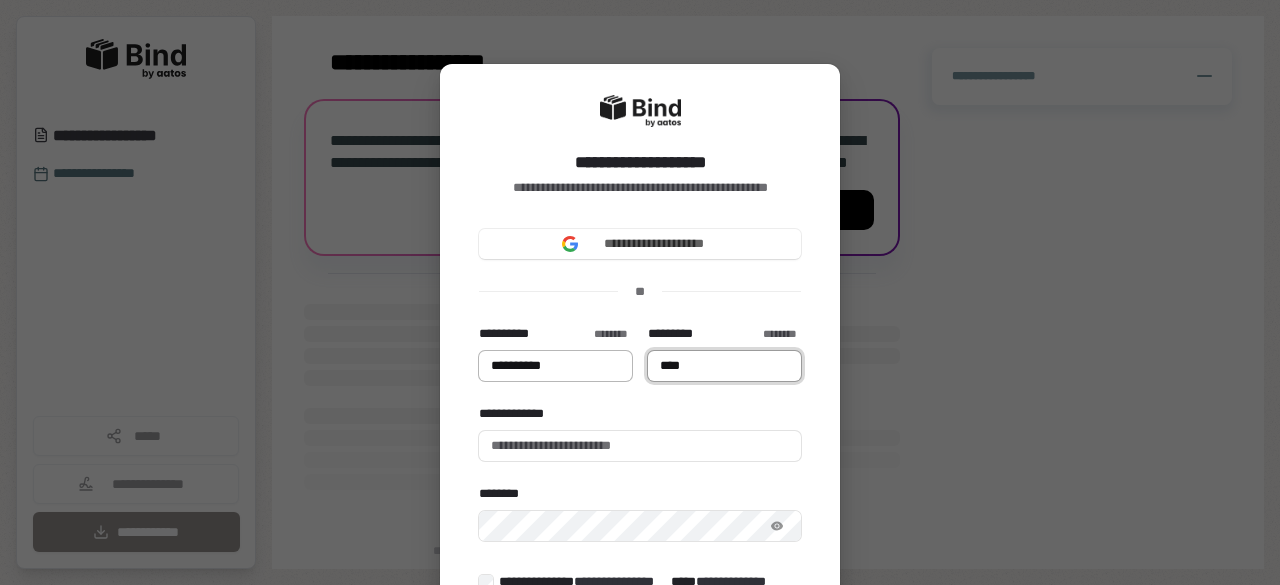 type on "**********" 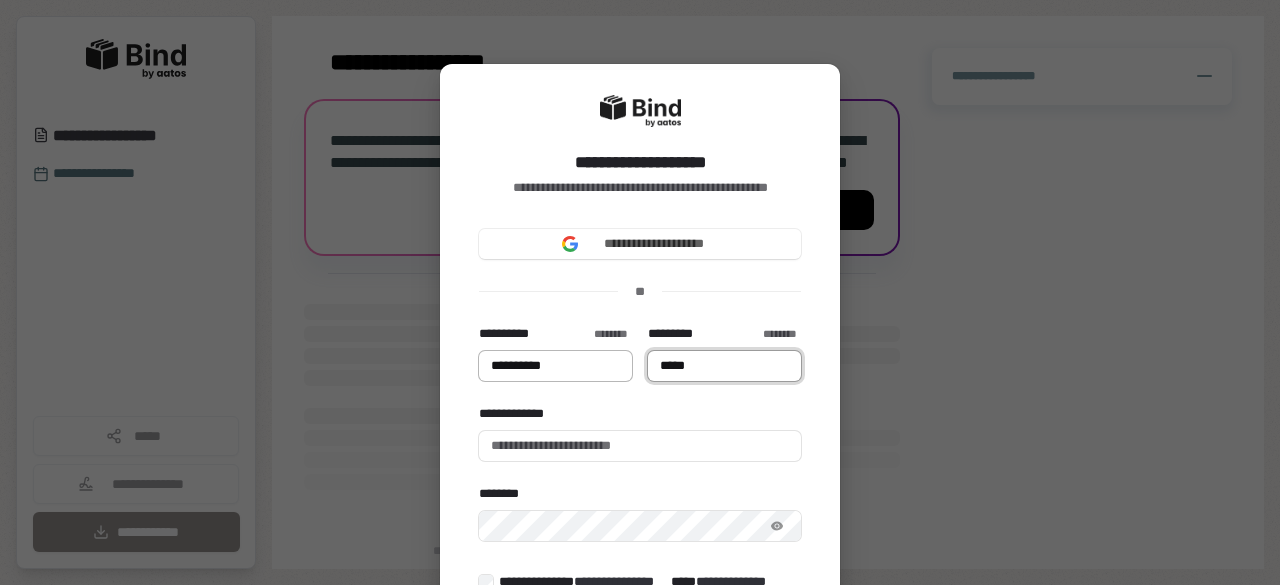 type on "**********" 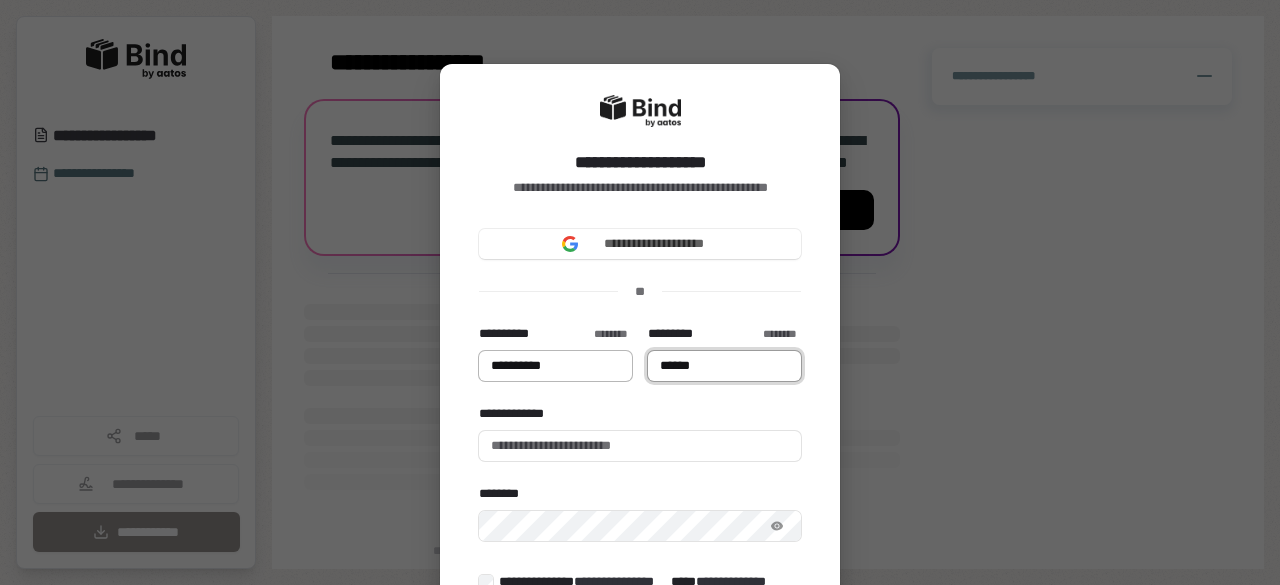 type on "******" 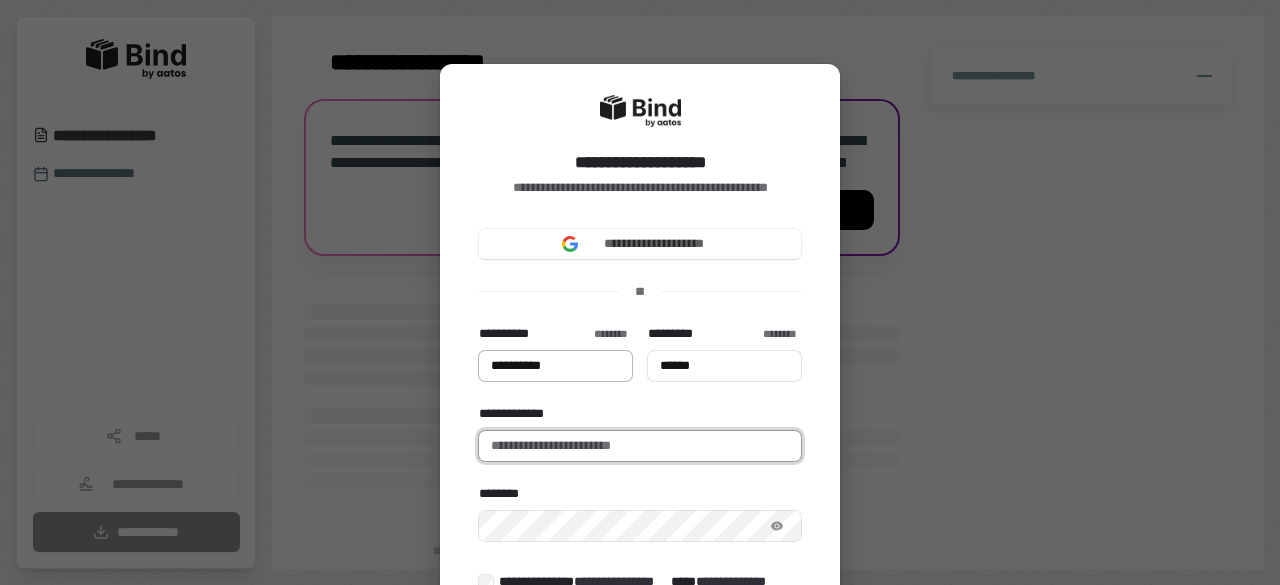 type on "**********" 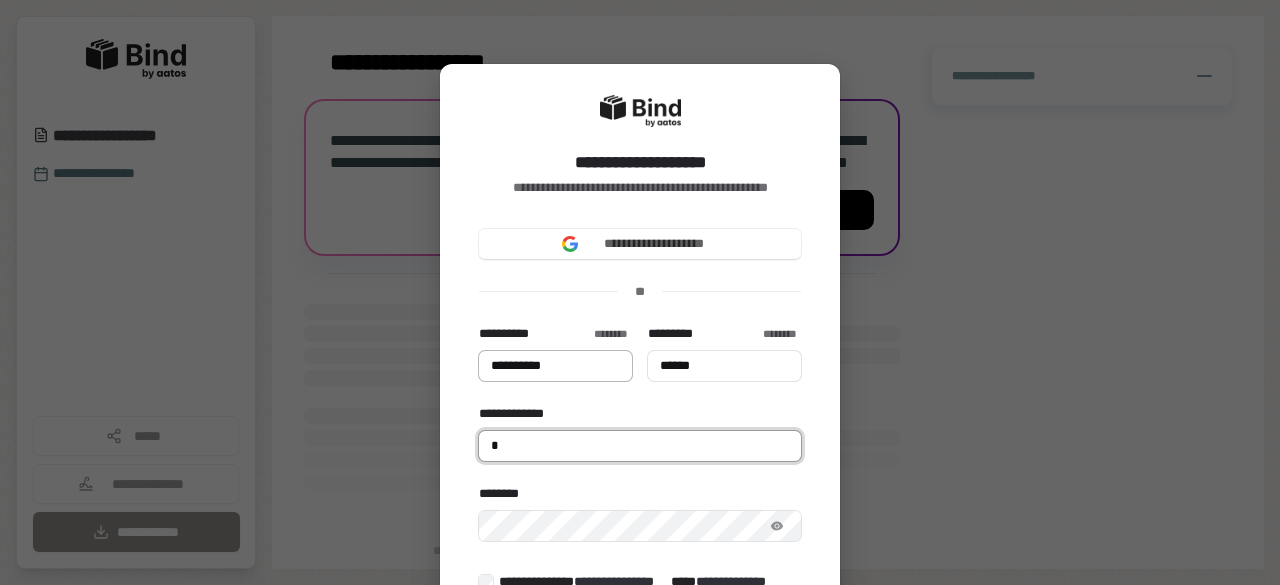 type on "**********" 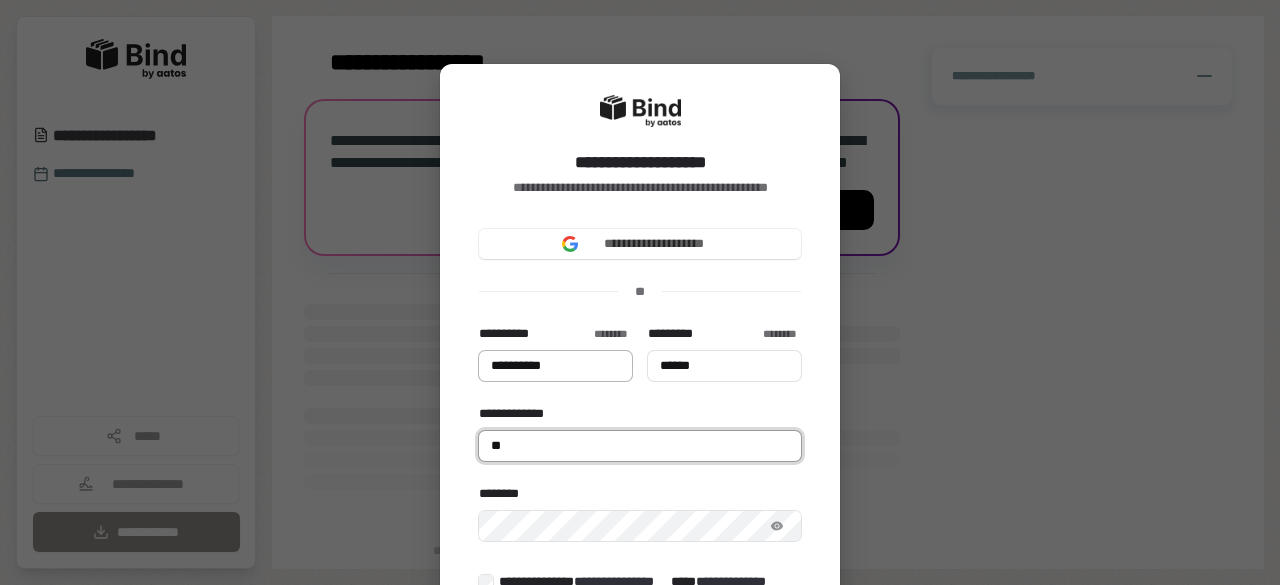 type on "**********" 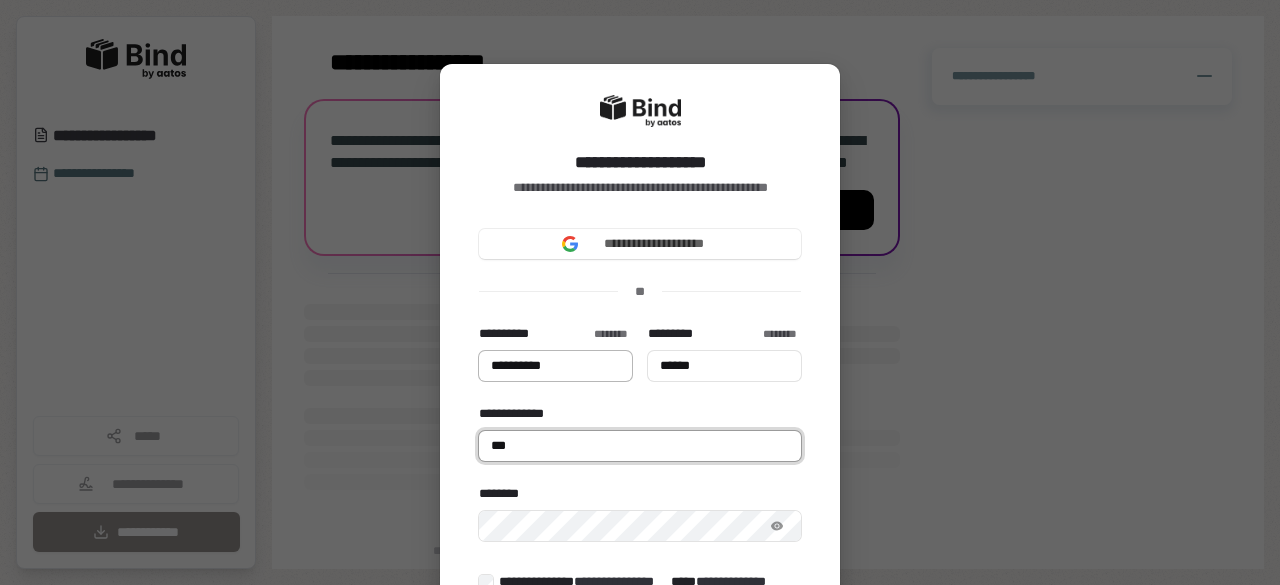 type on "**********" 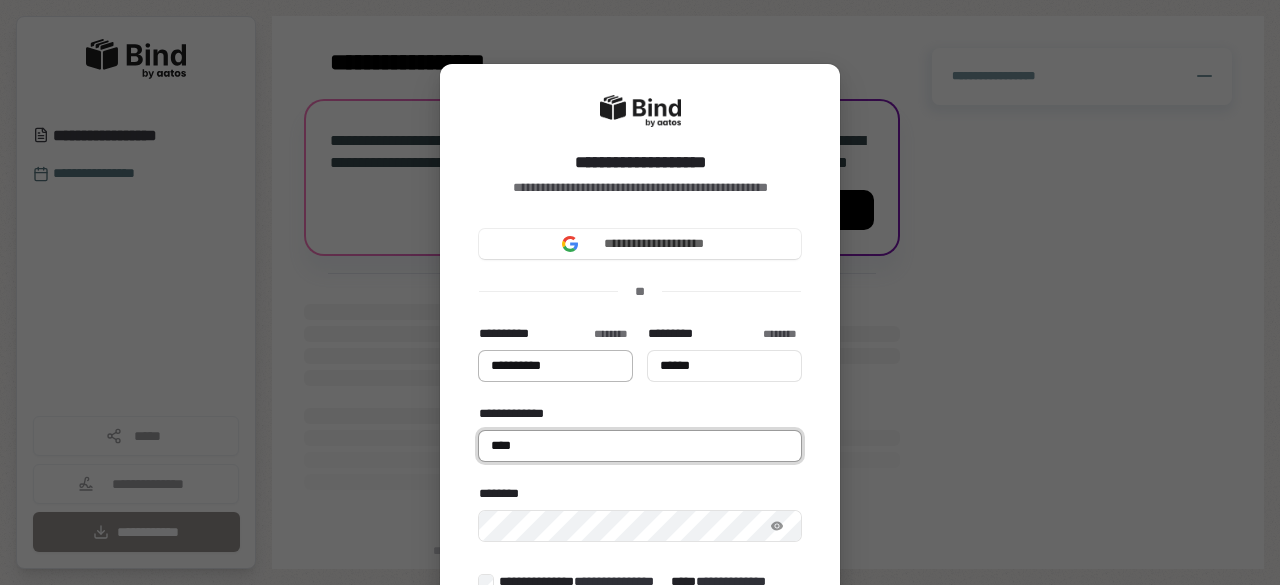 type on "**********" 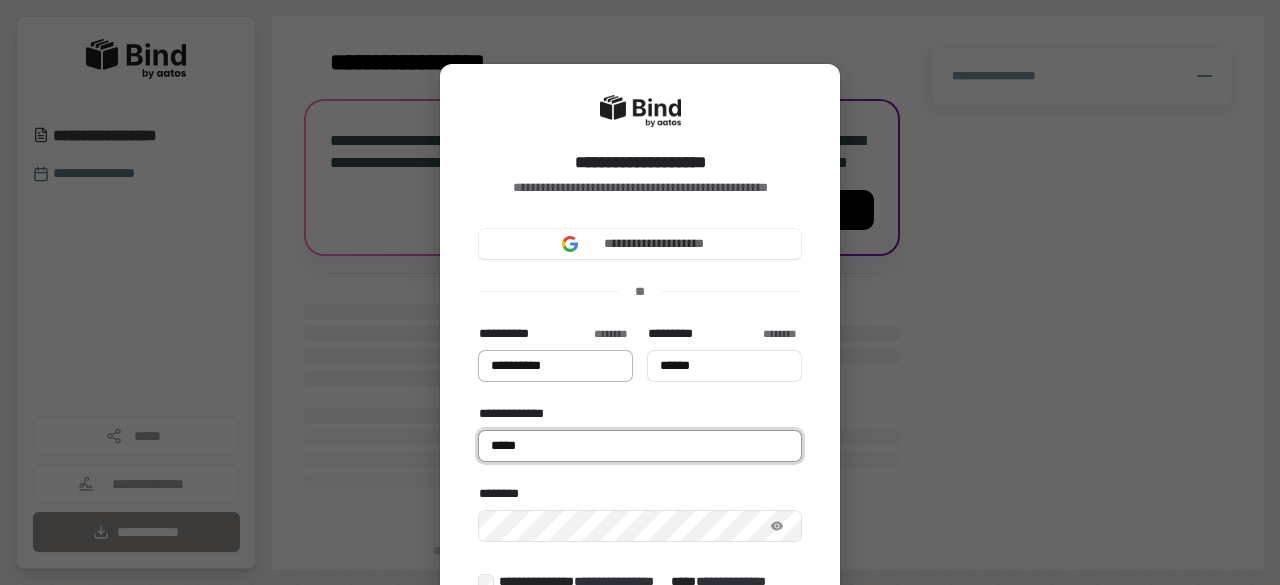 type on "**********" 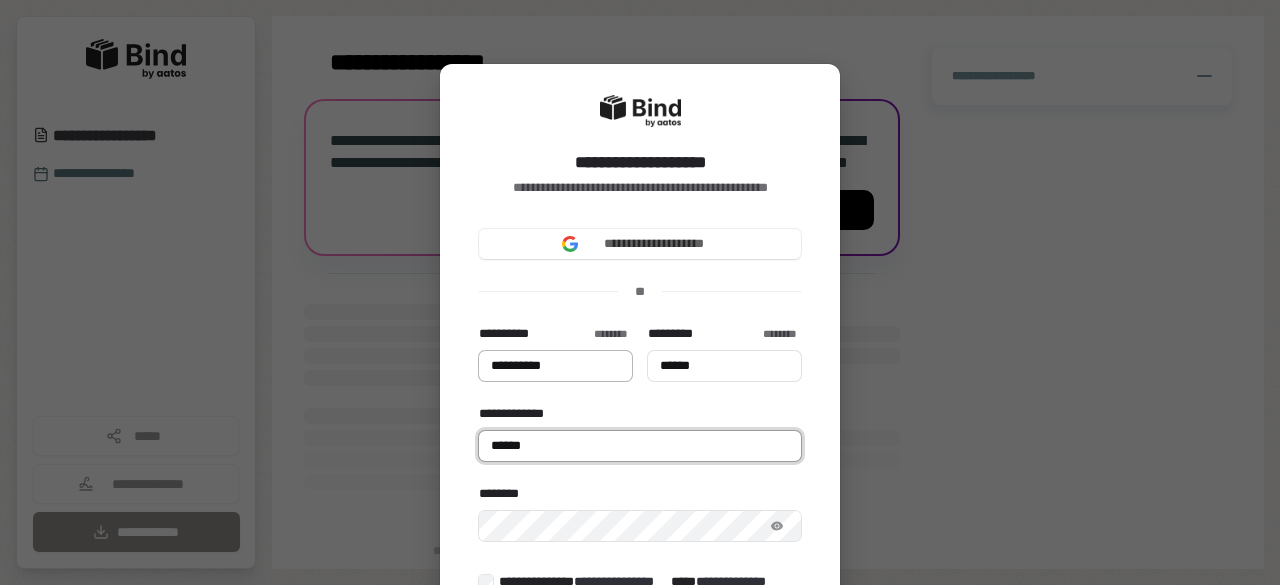 type on "**********" 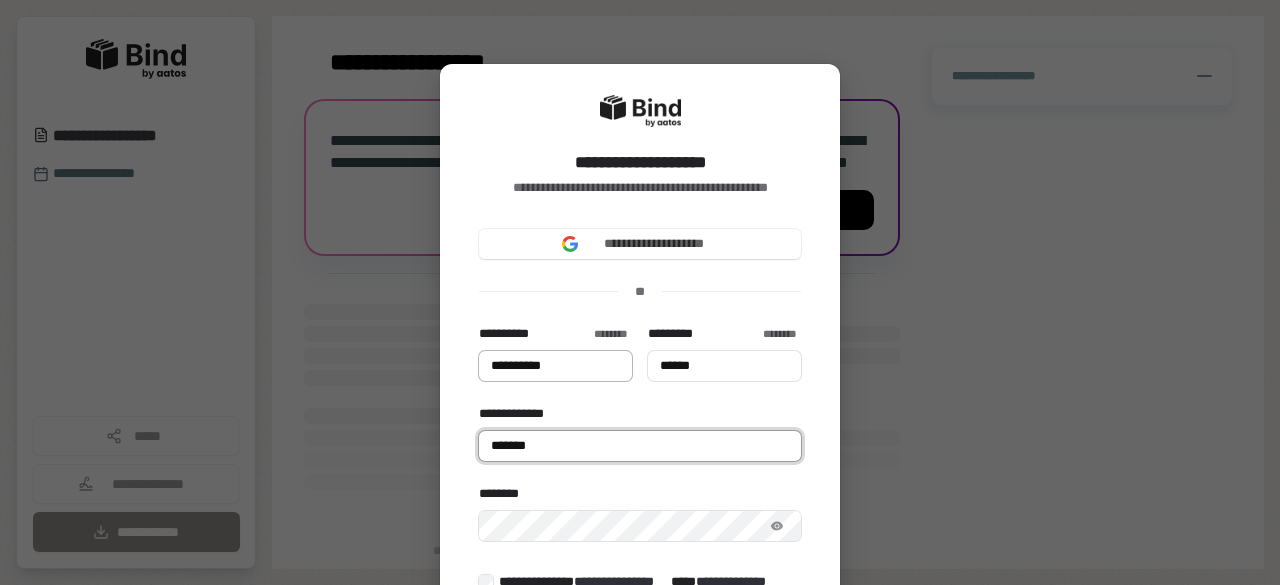 type on "**********" 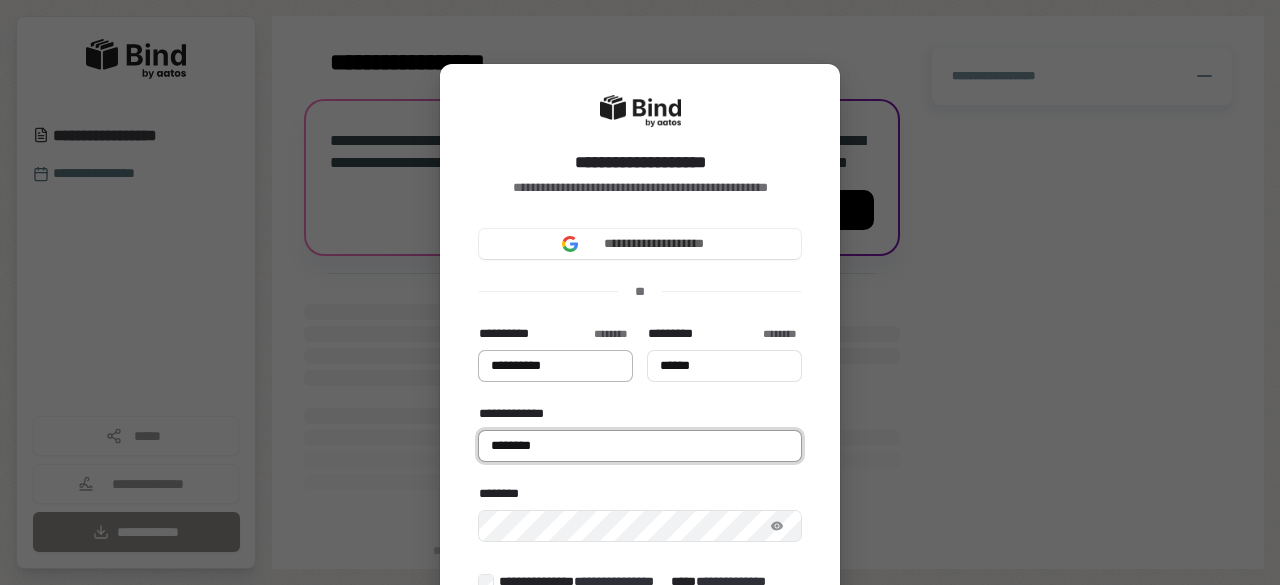 type on "**********" 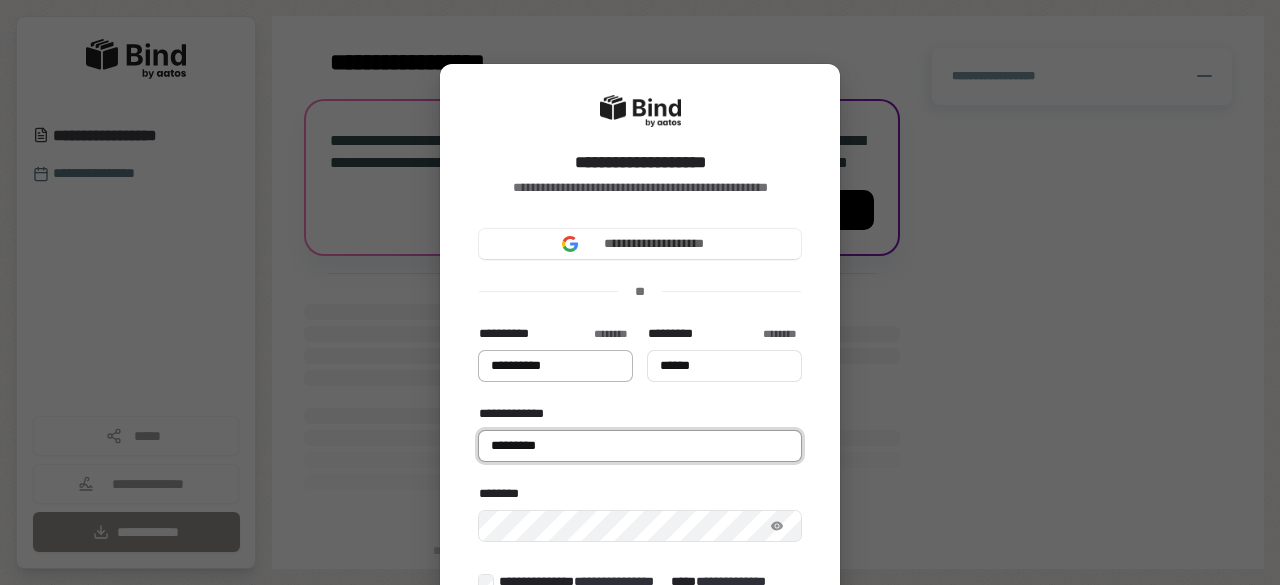 type on "**********" 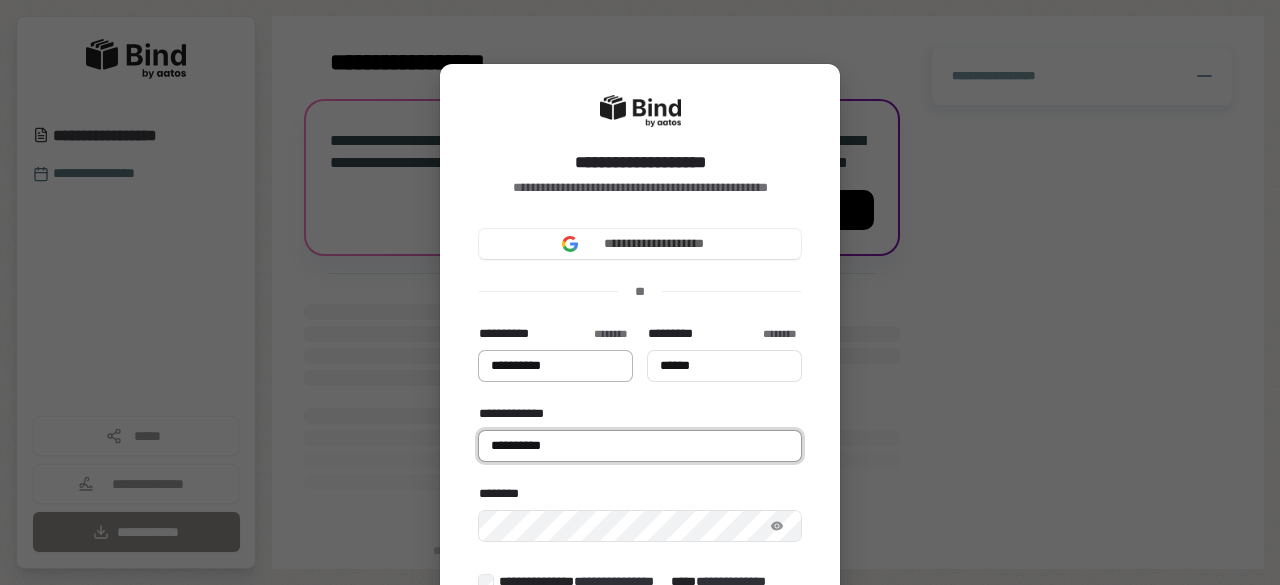 type on "**********" 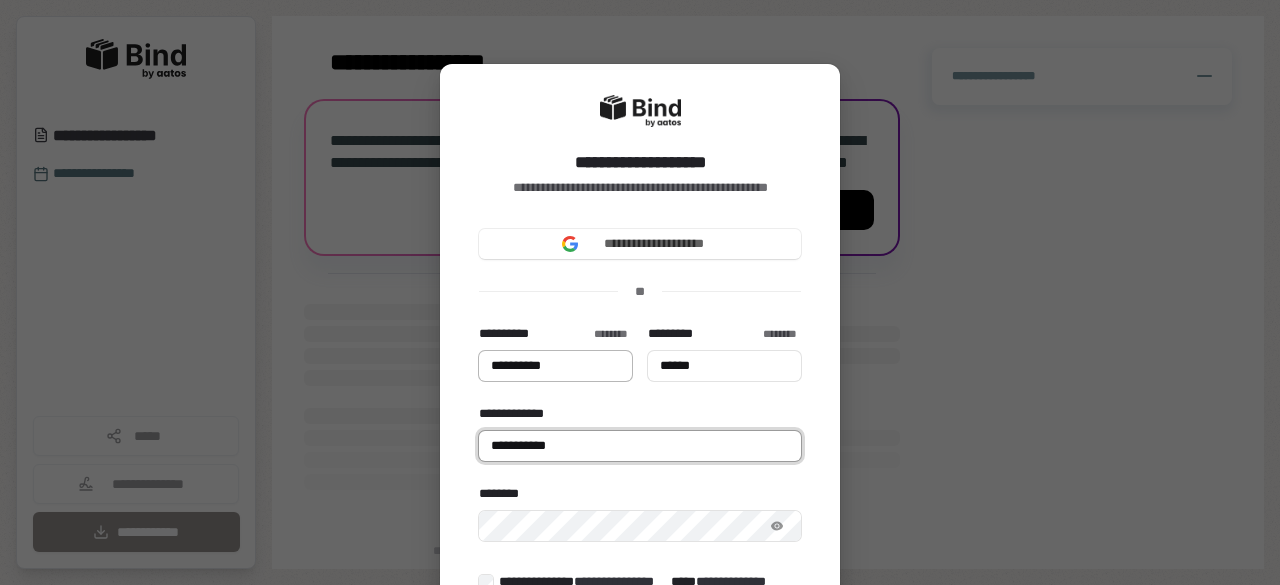 type on "**********" 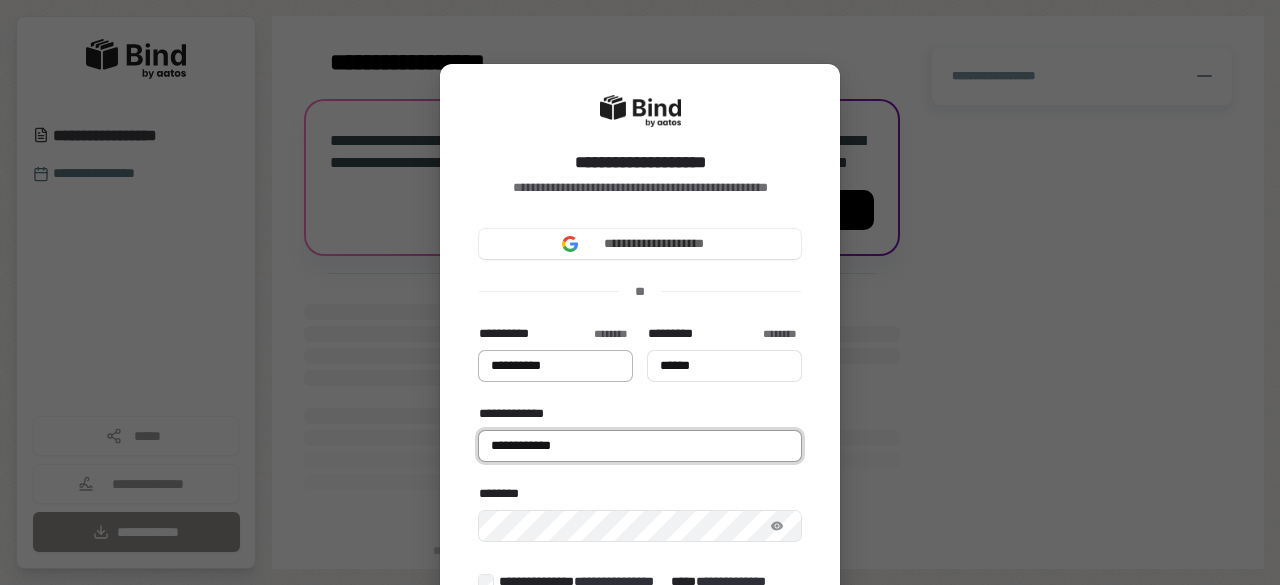 type on "**********" 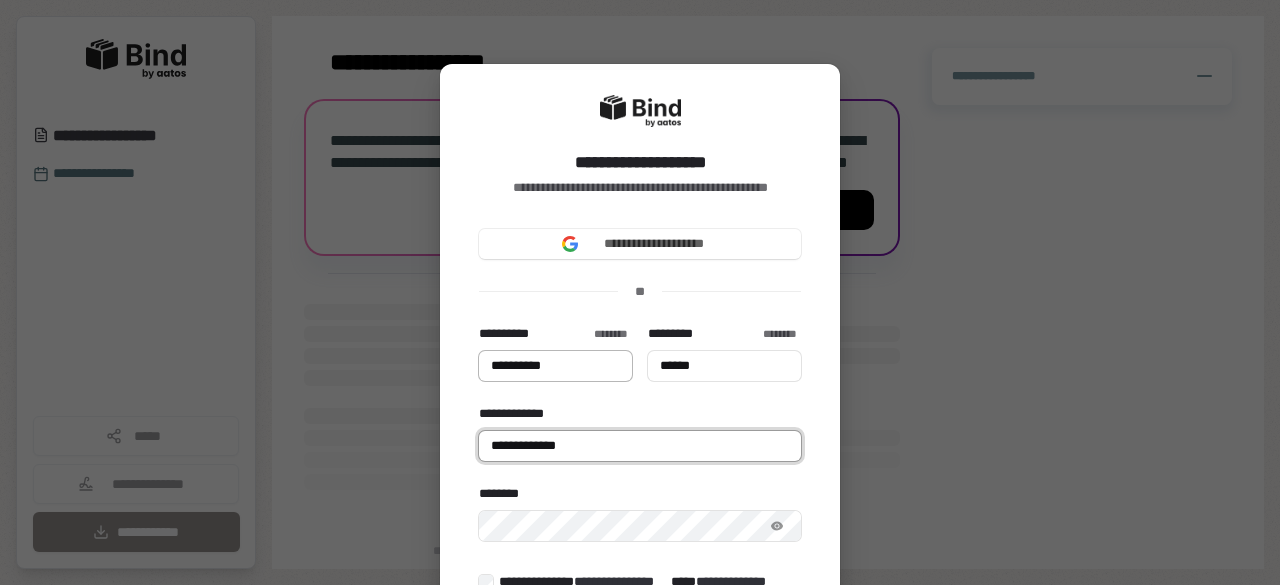 type on "**********" 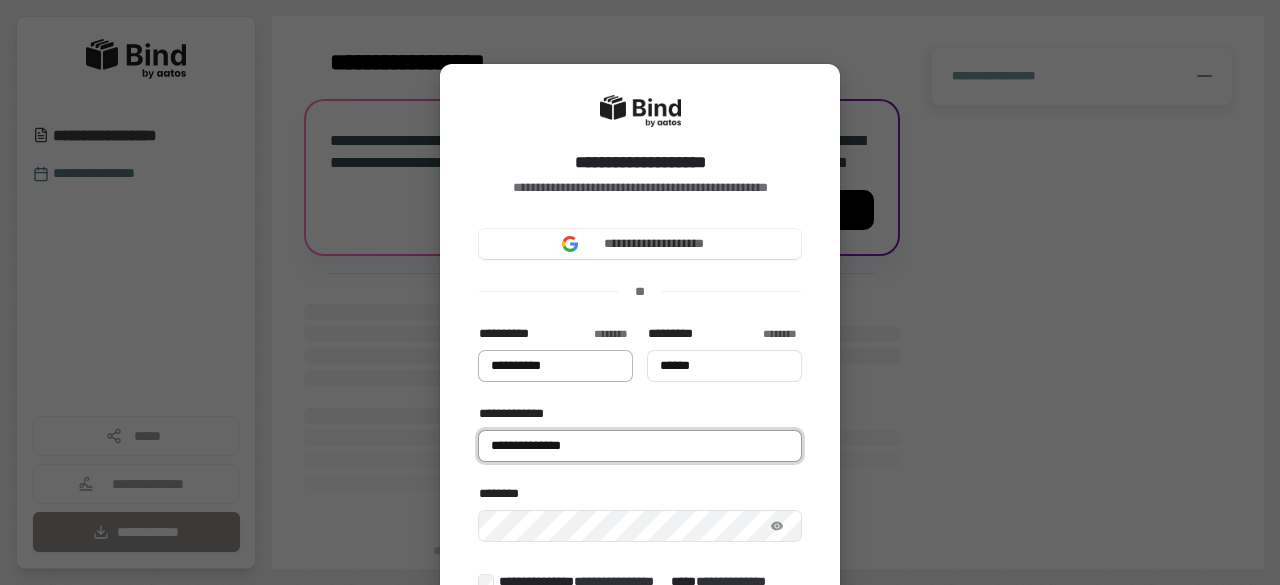 type on "**********" 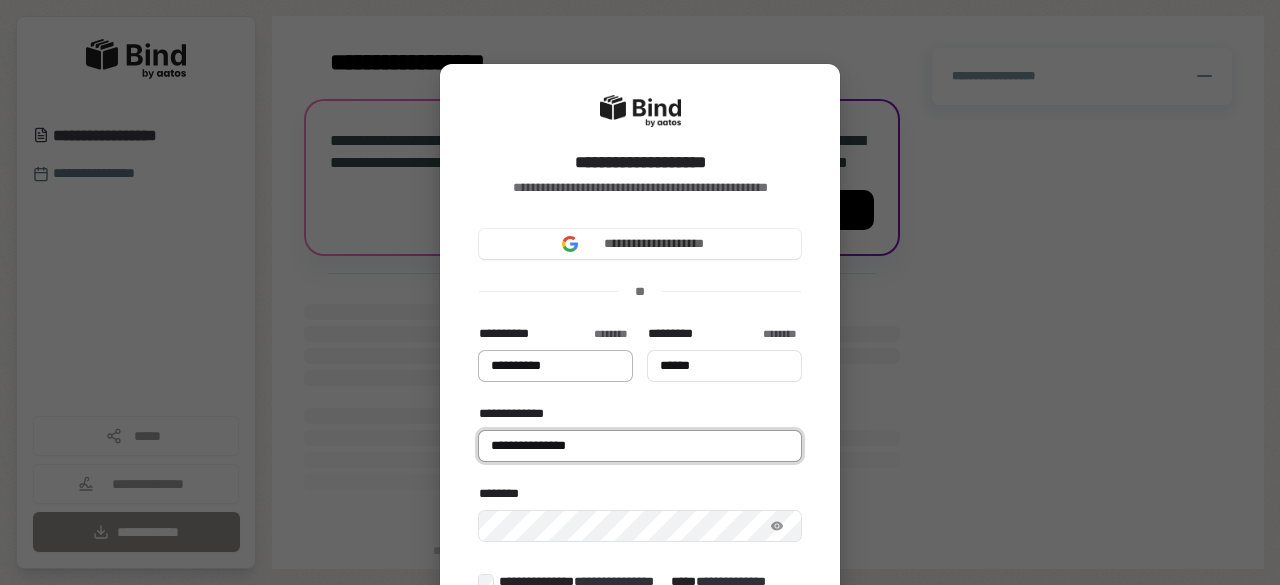 type on "**********" 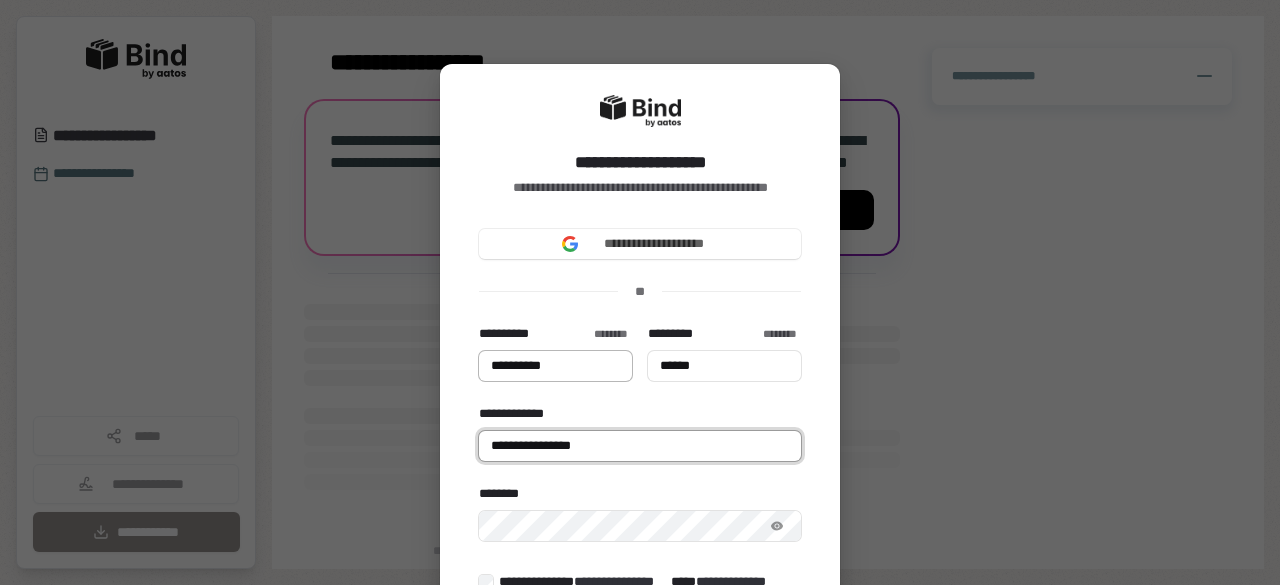 type on "**********" 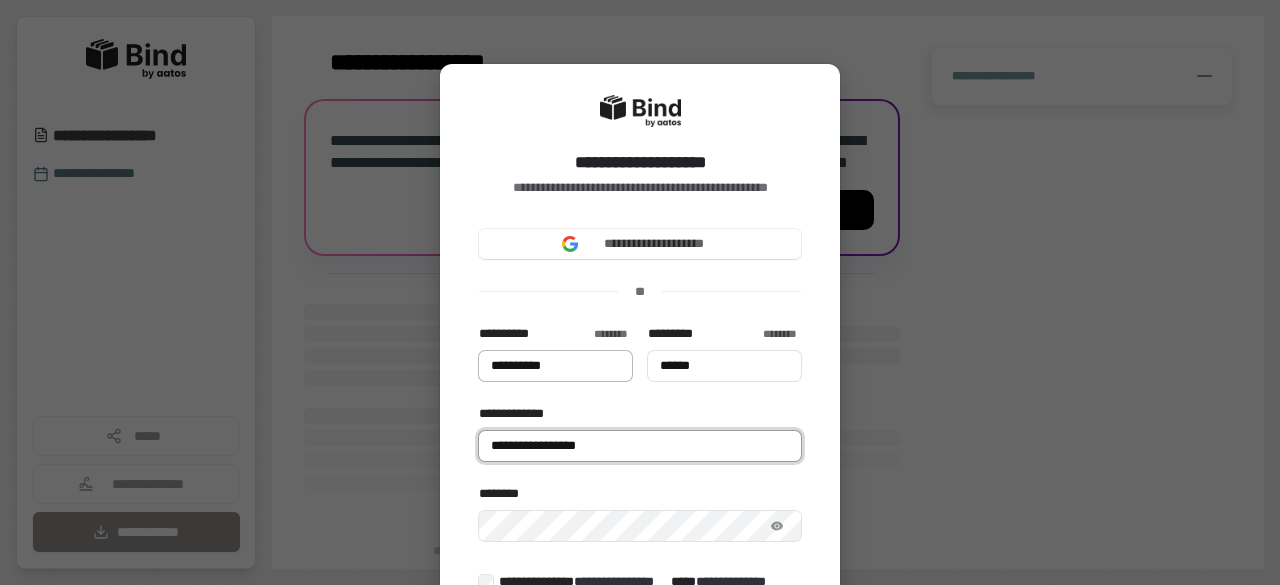 type on "**********" 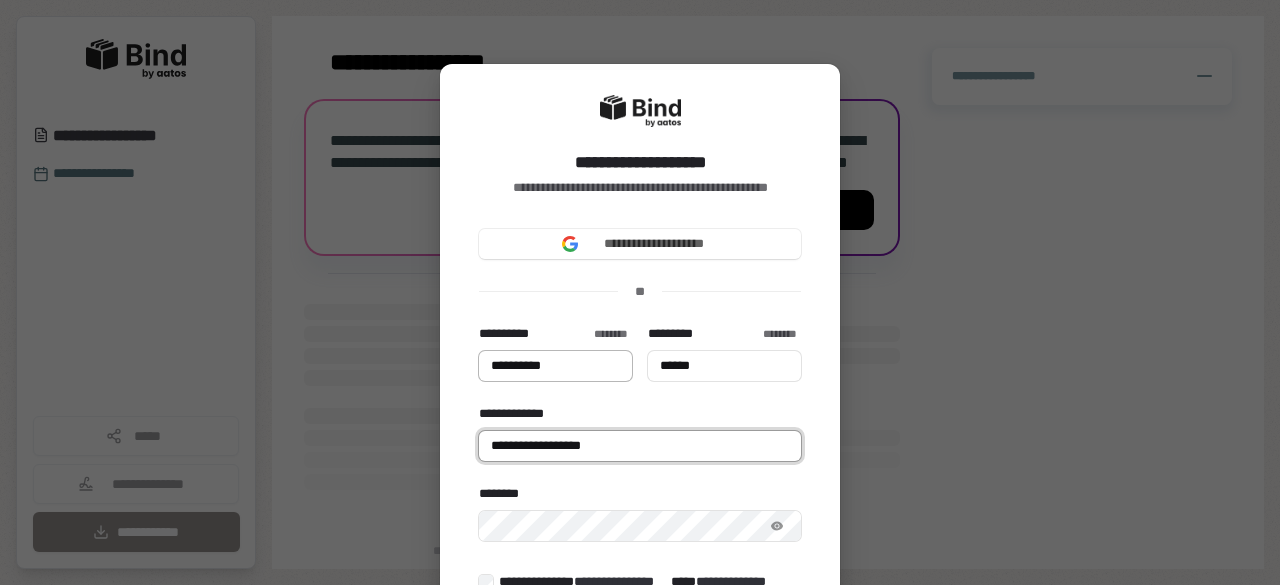 type on "**********" 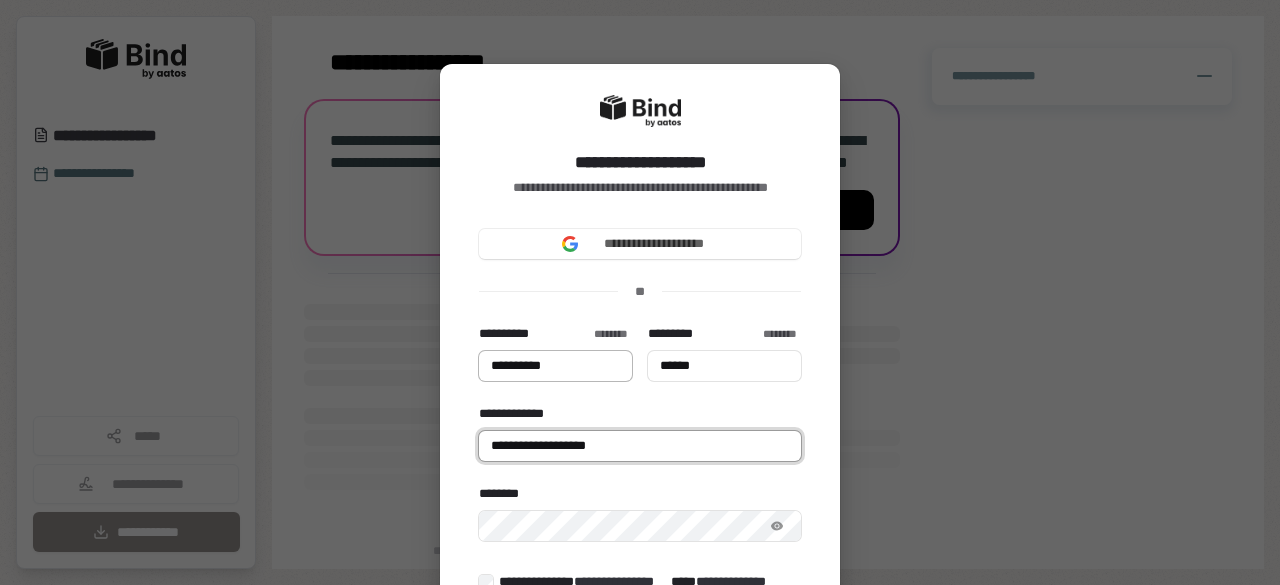 type on "**********" 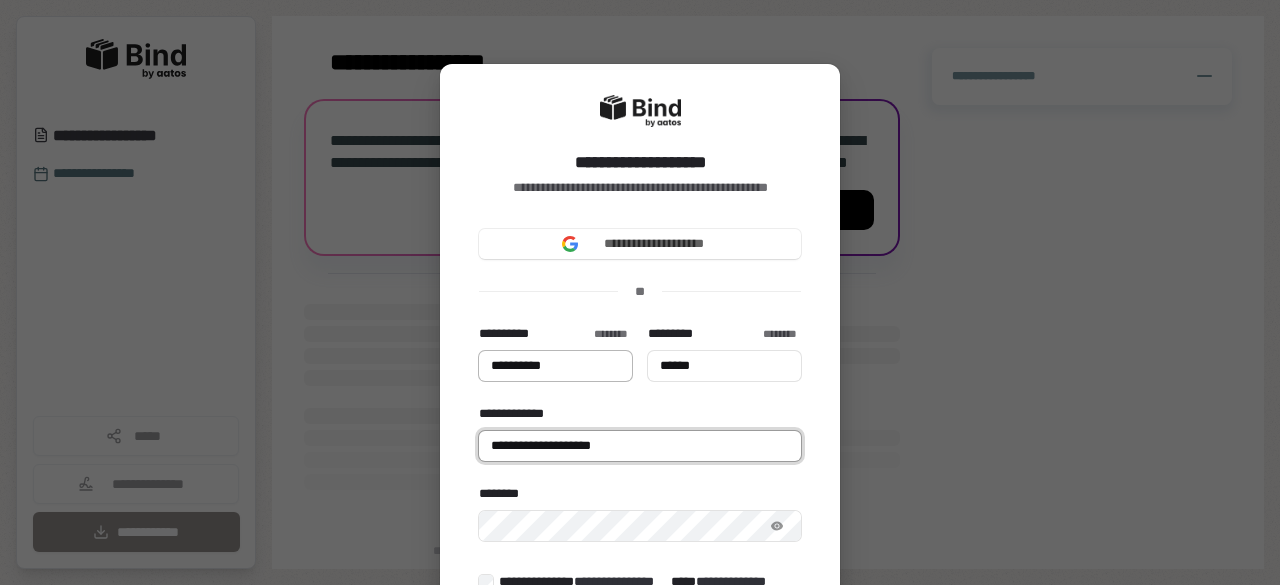 type on "**********" 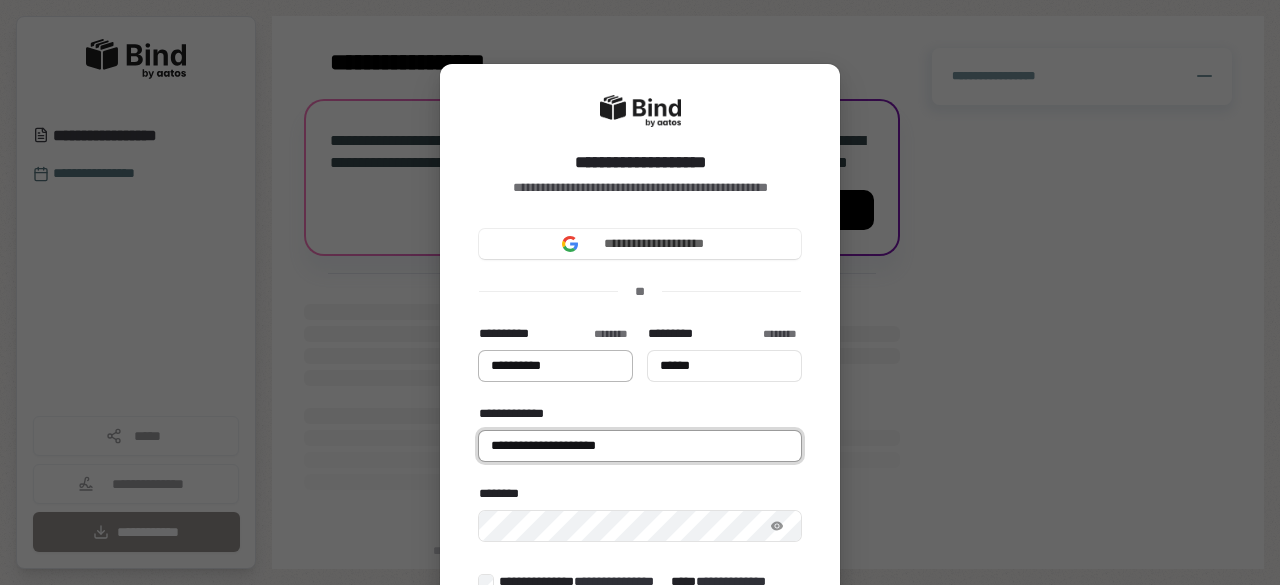 type on "**********" 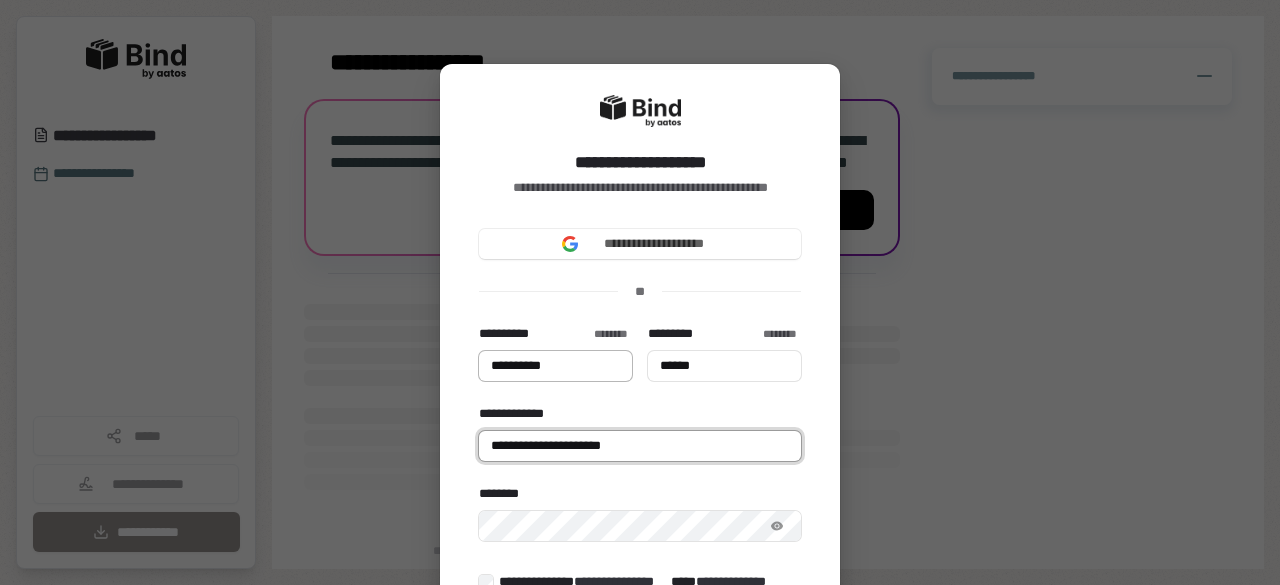 type on "**********" 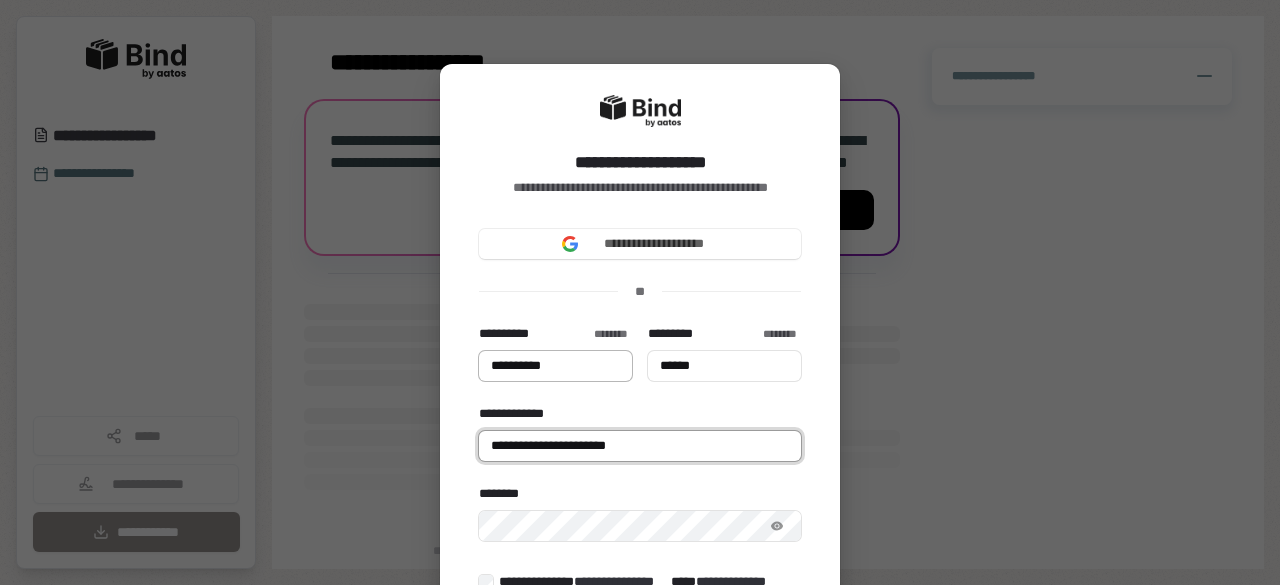 type on "**********" 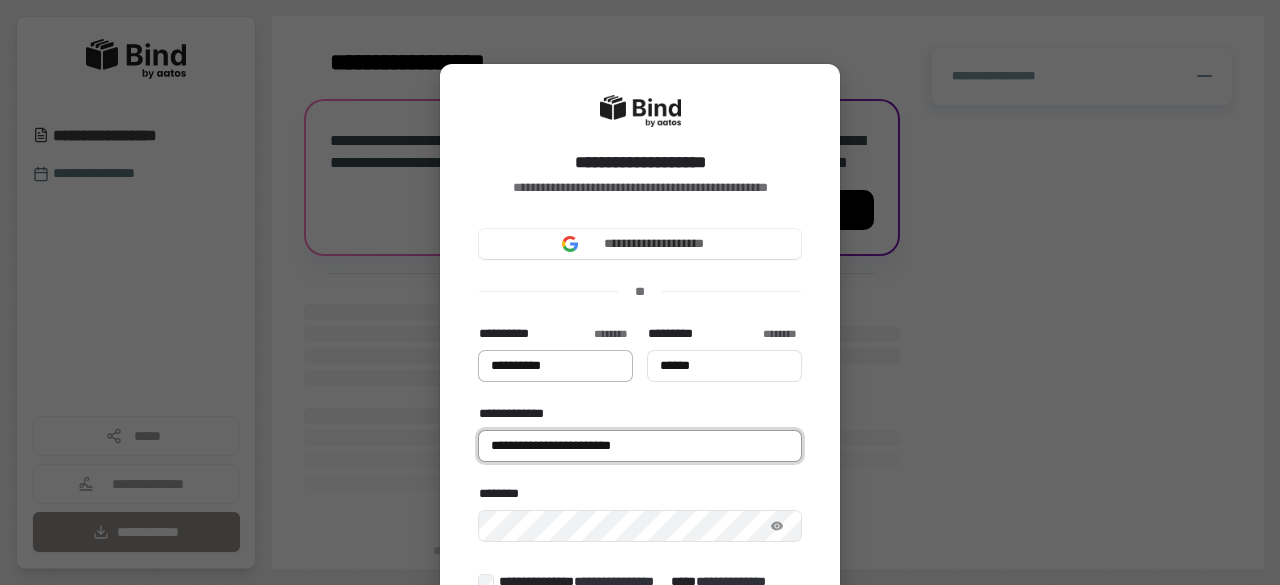 type on "**********" 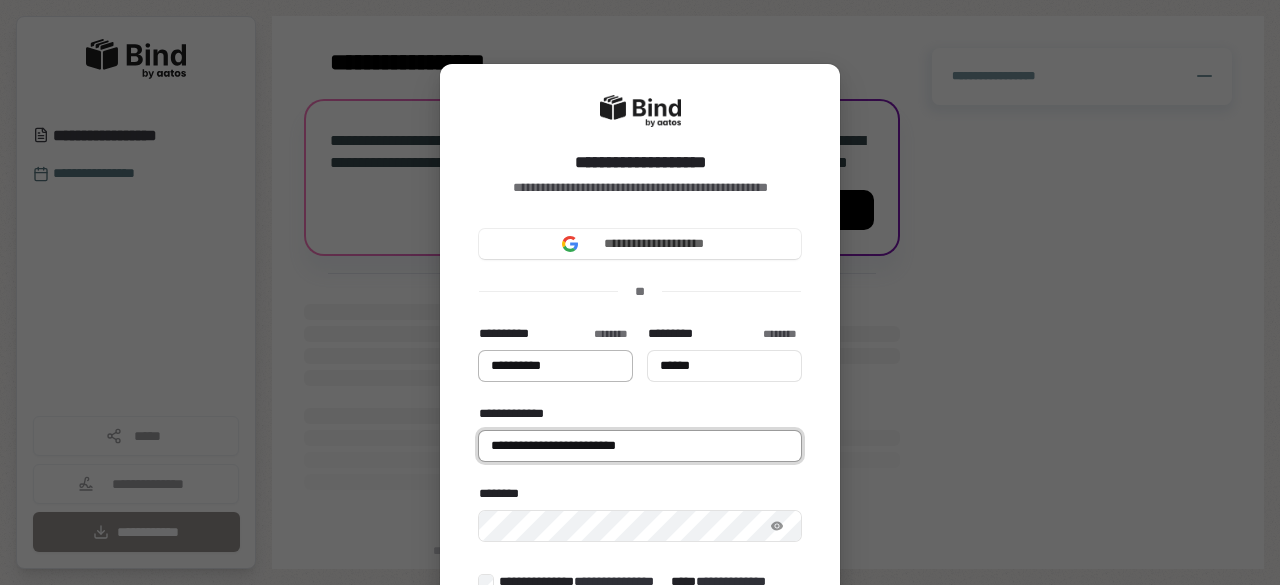 type on "**********" 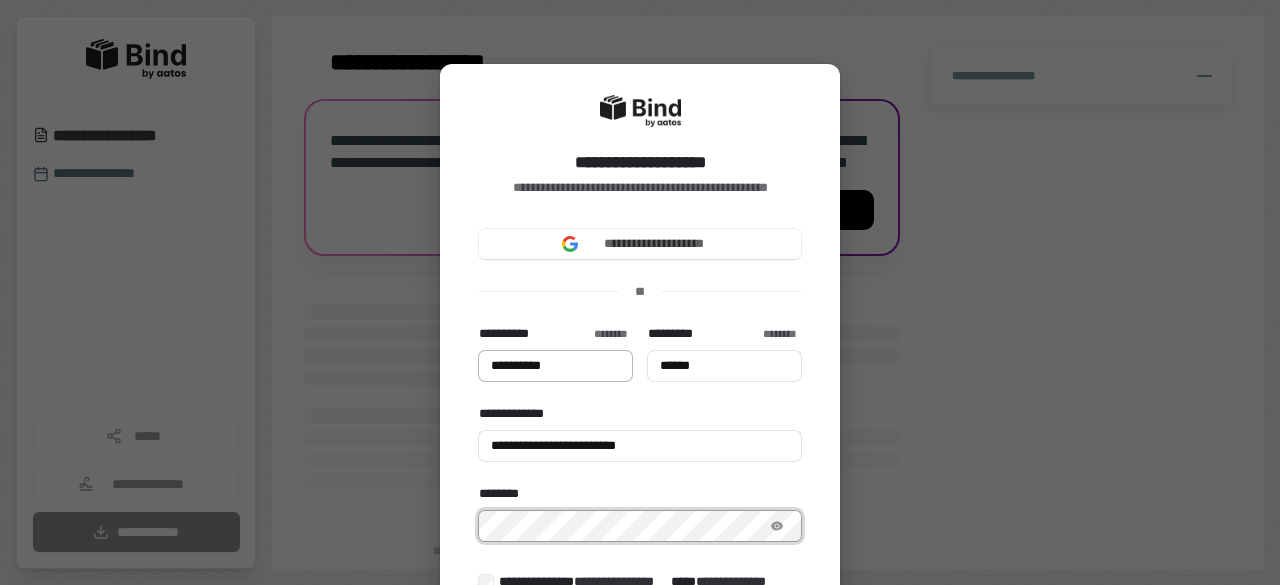 type on "**********" 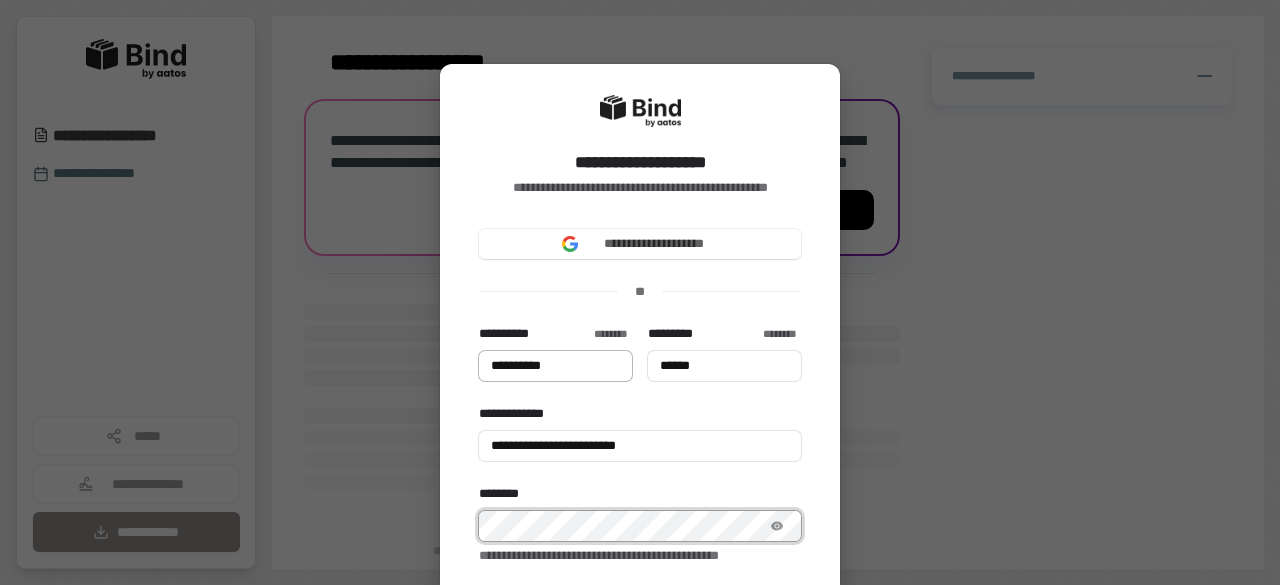 type on "**********" 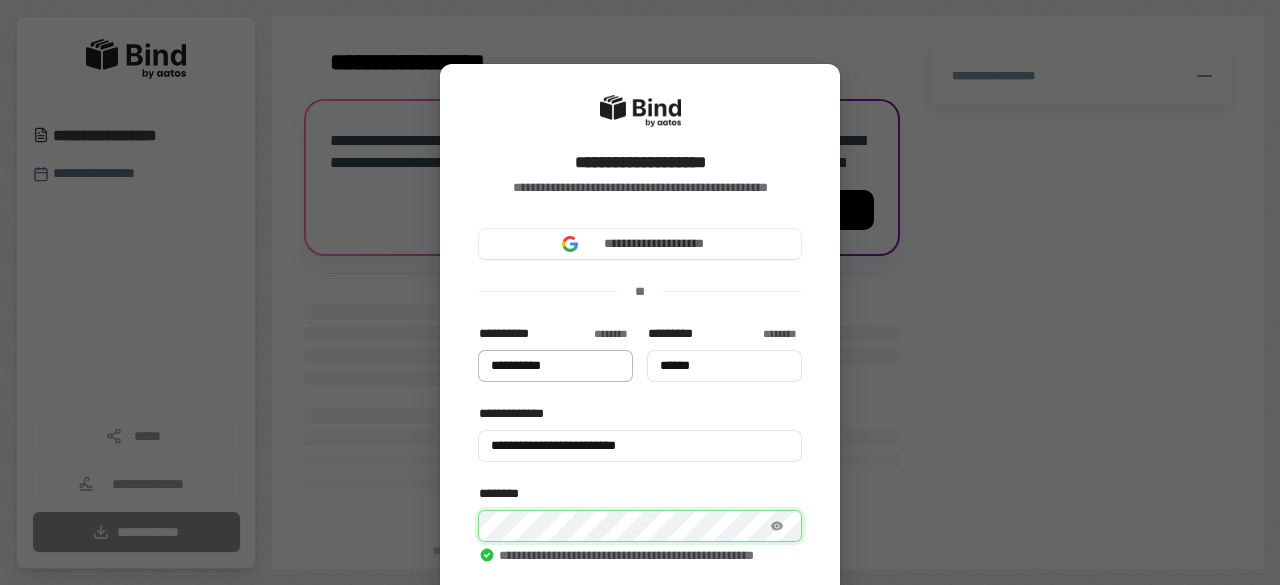 type on "**********" 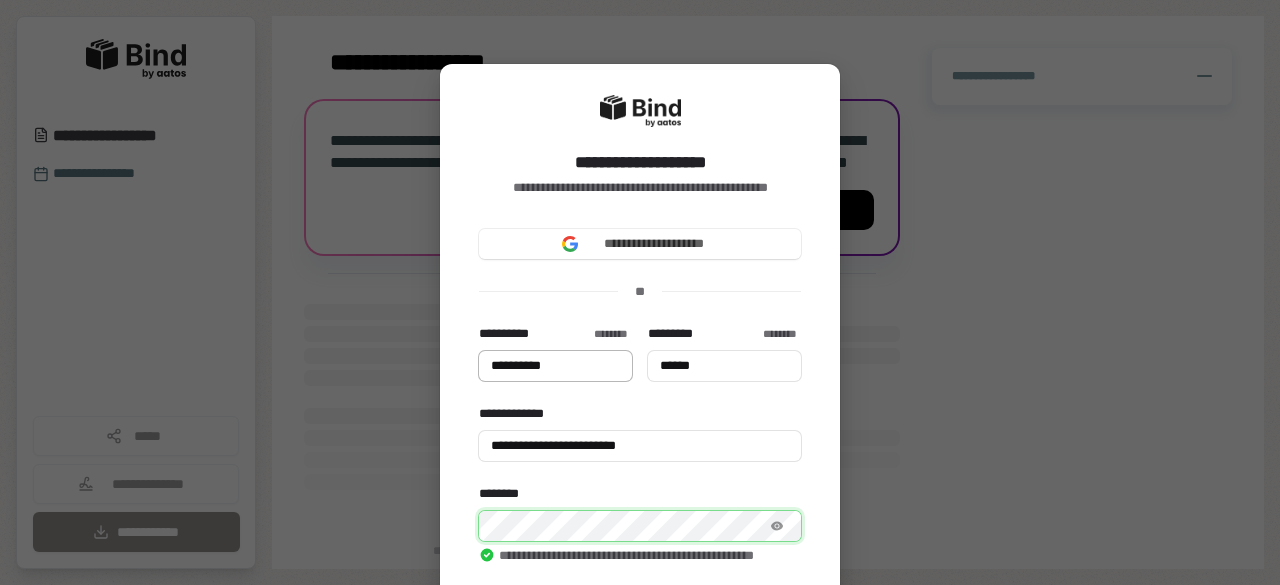 type on "**********" 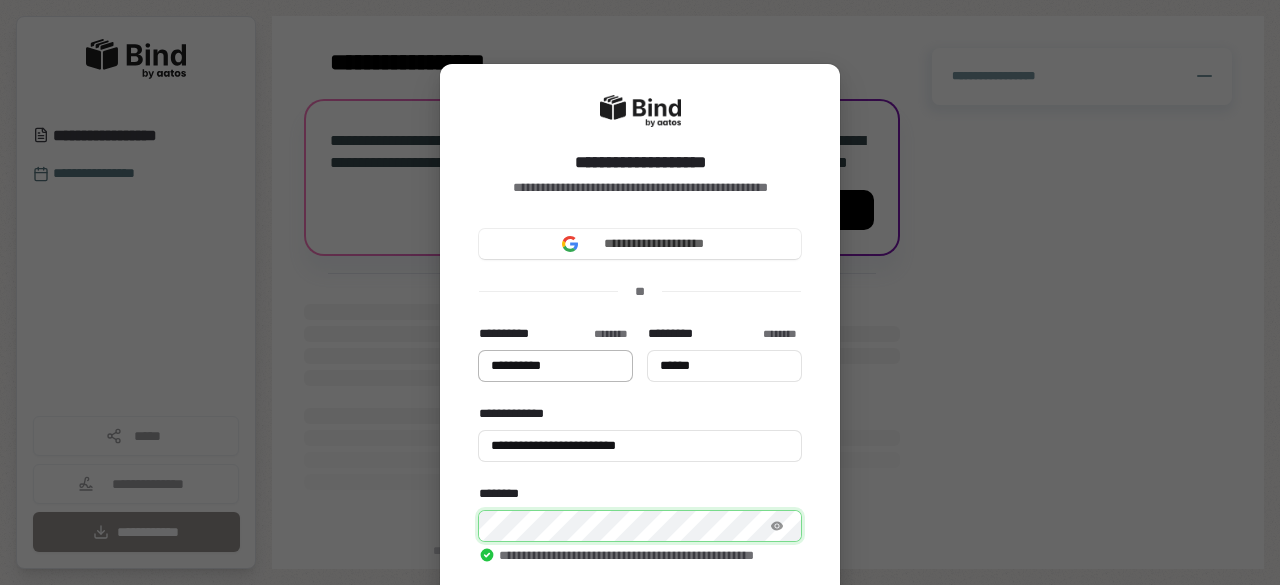 type on "**********" 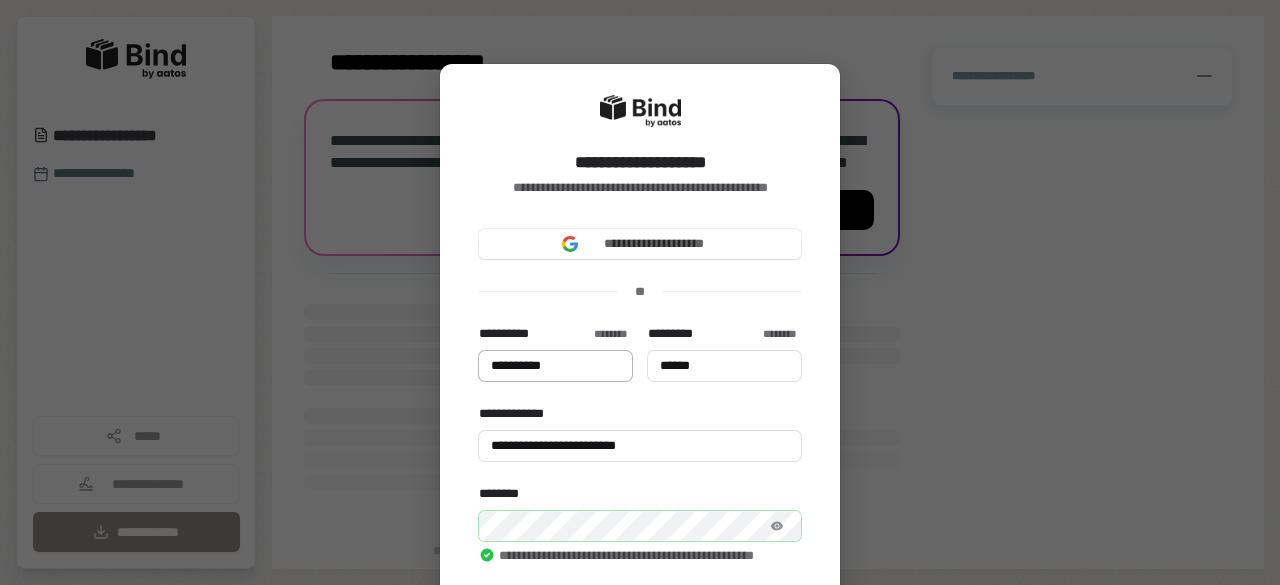 type on "**********" 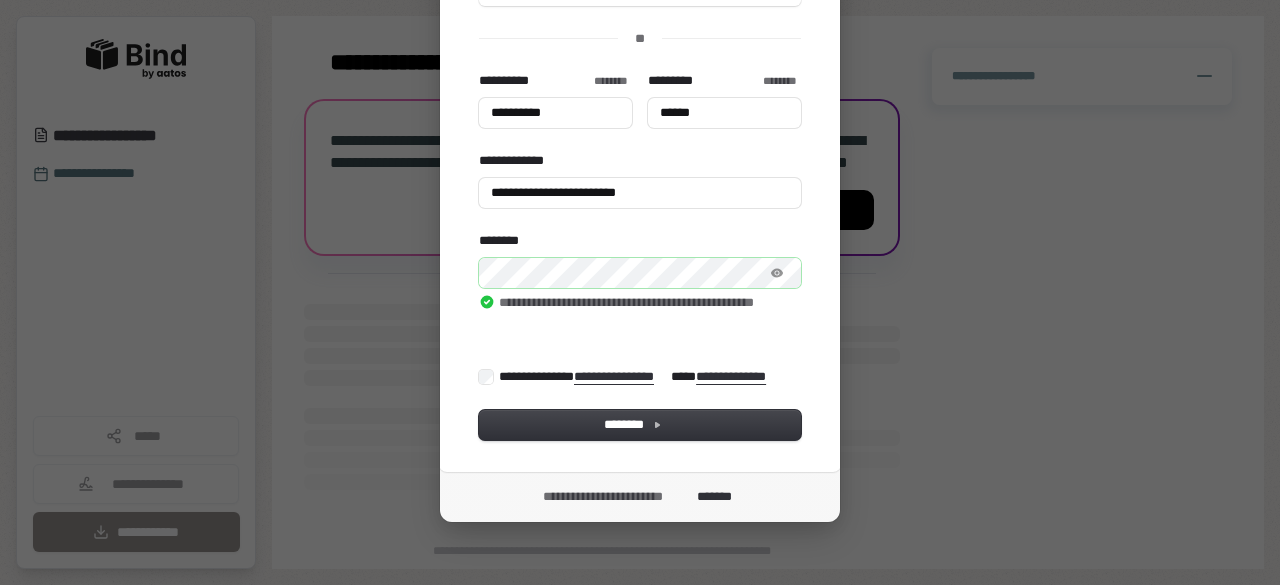 type on "**********" 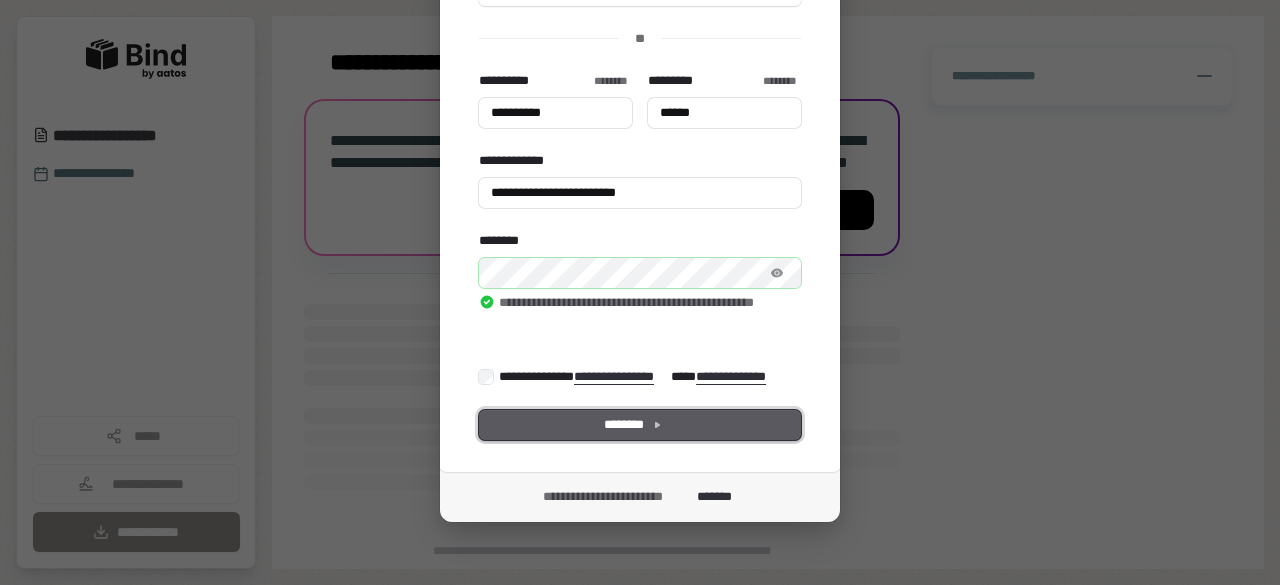click on "********" at bounding box center (640, 425) 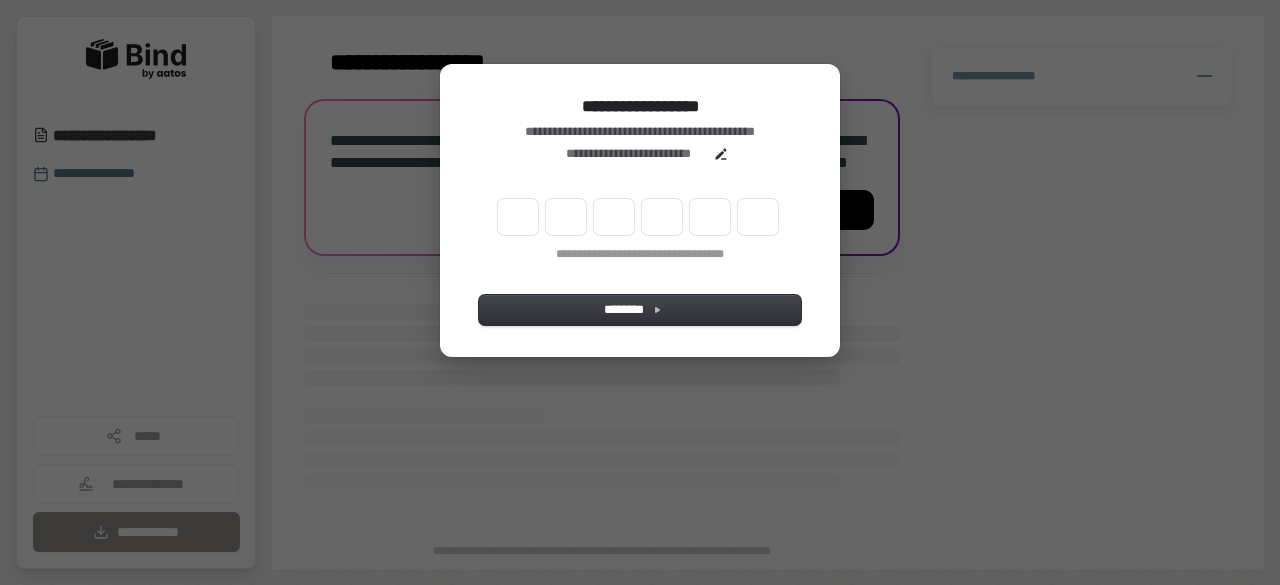 scroll, scrollTop: 0, scrollLeft: 0, axis: both 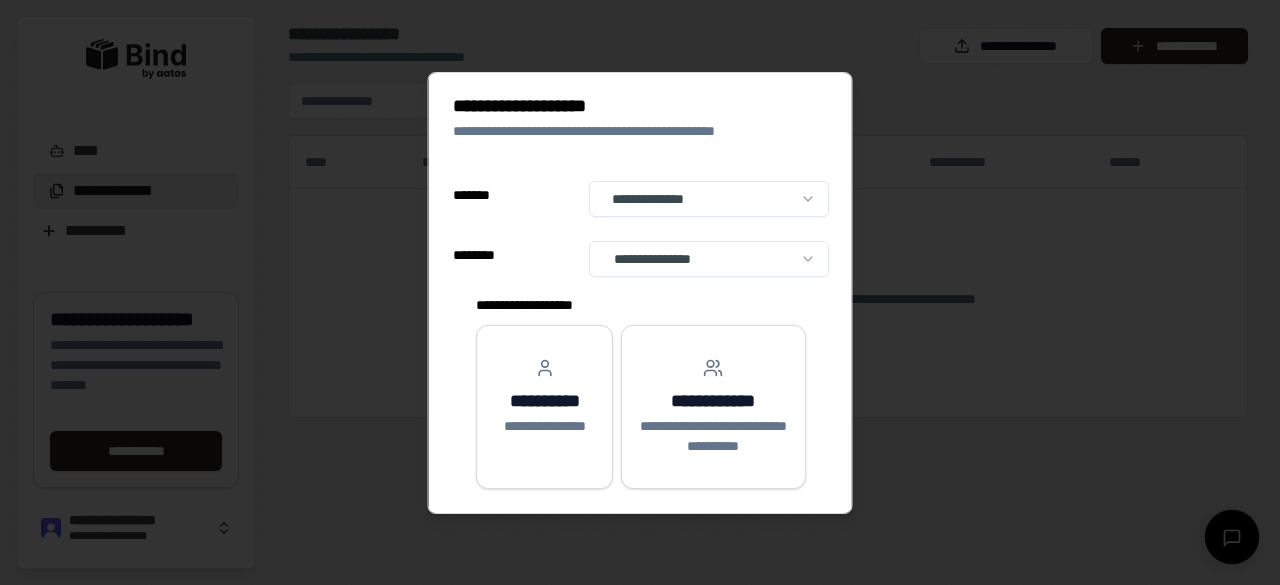 select on "**" 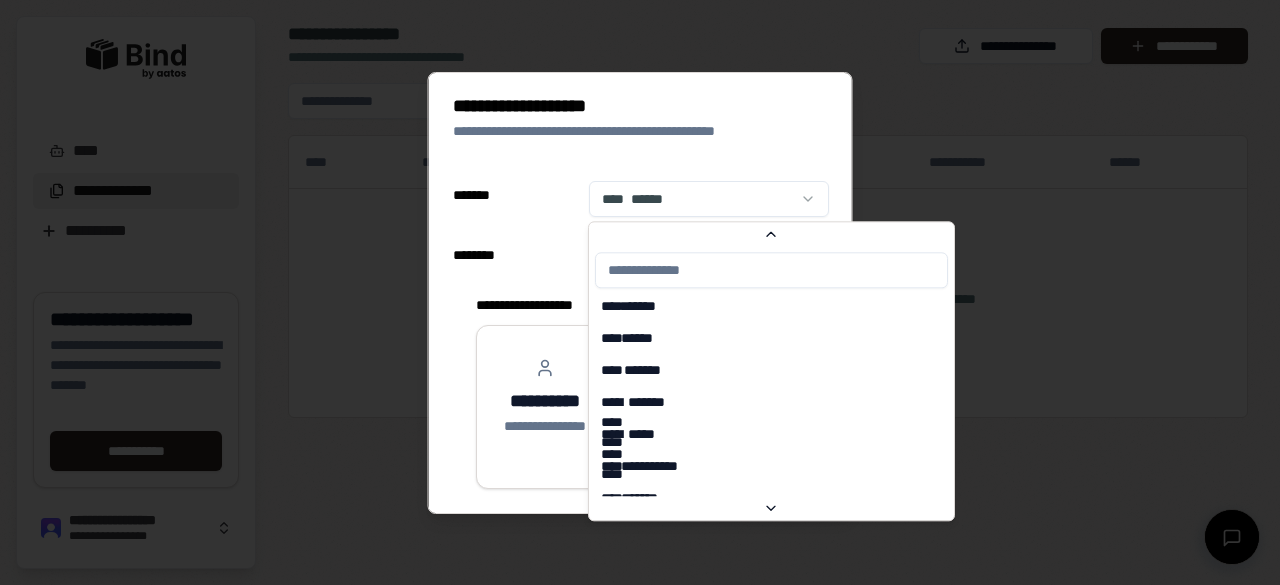click on "**********" at bounding box center (640, 292) 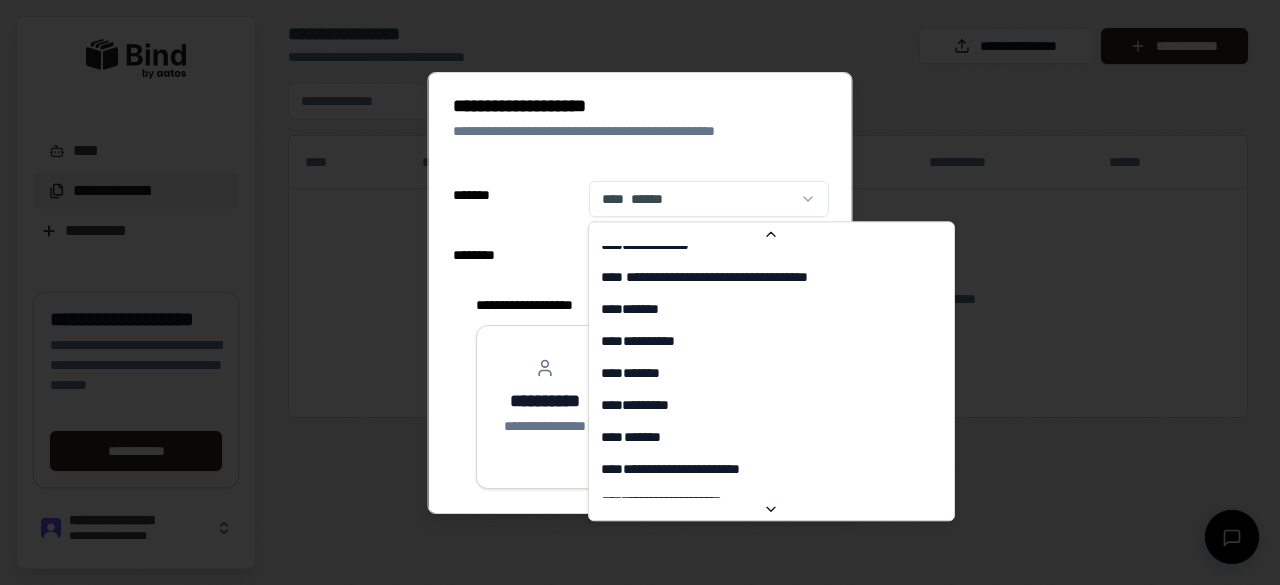 scroll, scrollTop: 7581, scrollLeft: 0, axis: vertical 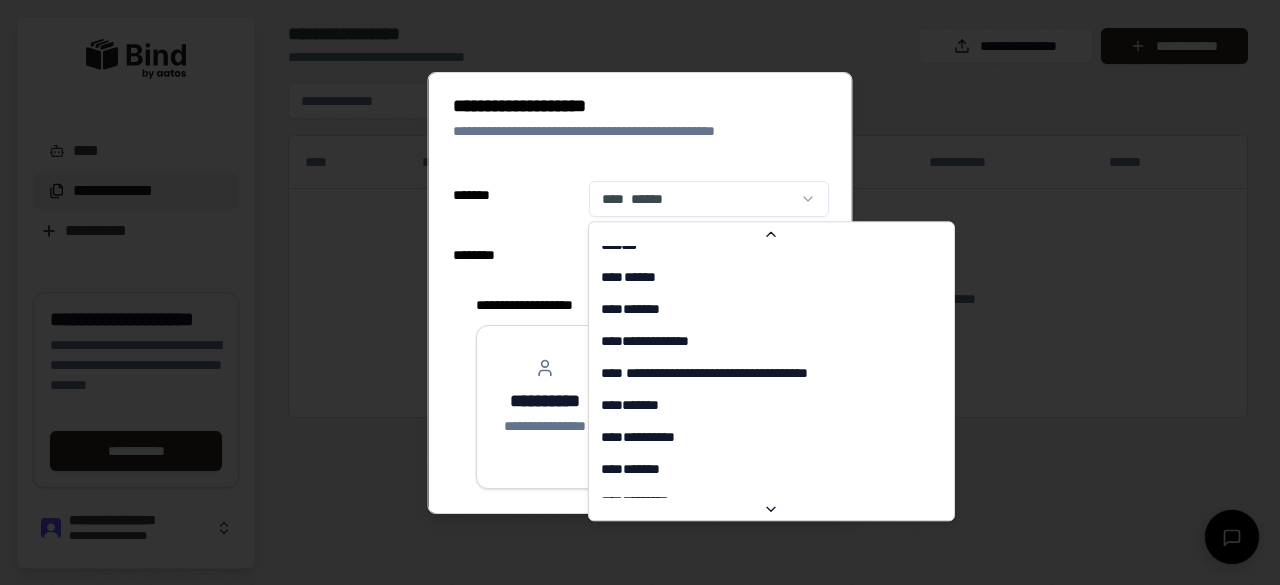 select on "**" 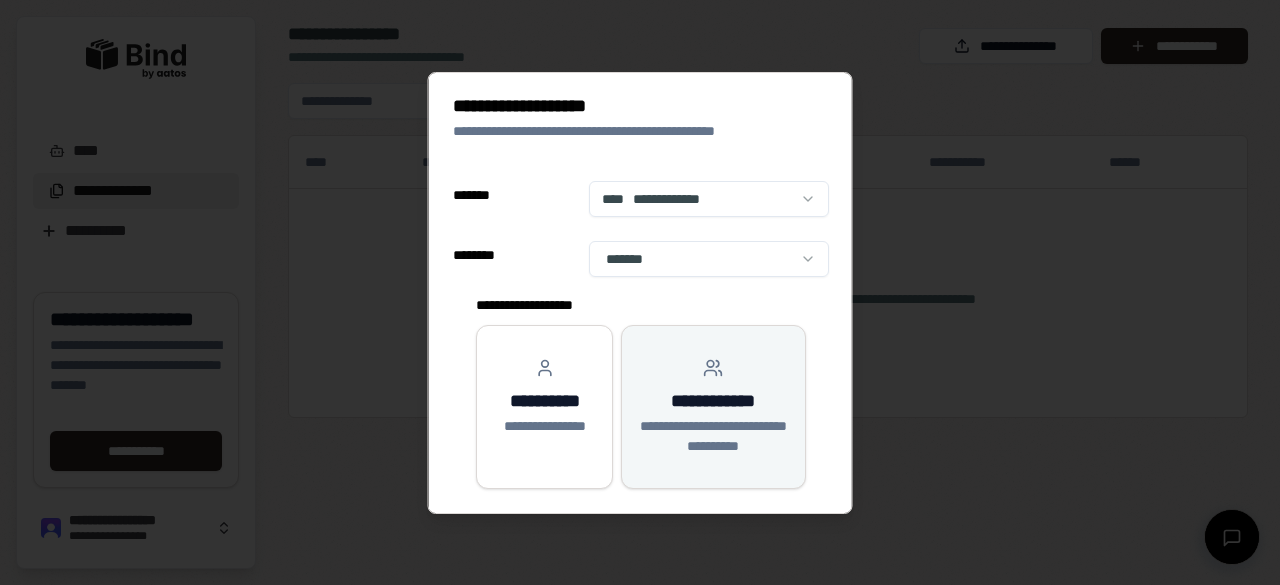 click on "**********" at bounding box center (713, 407) 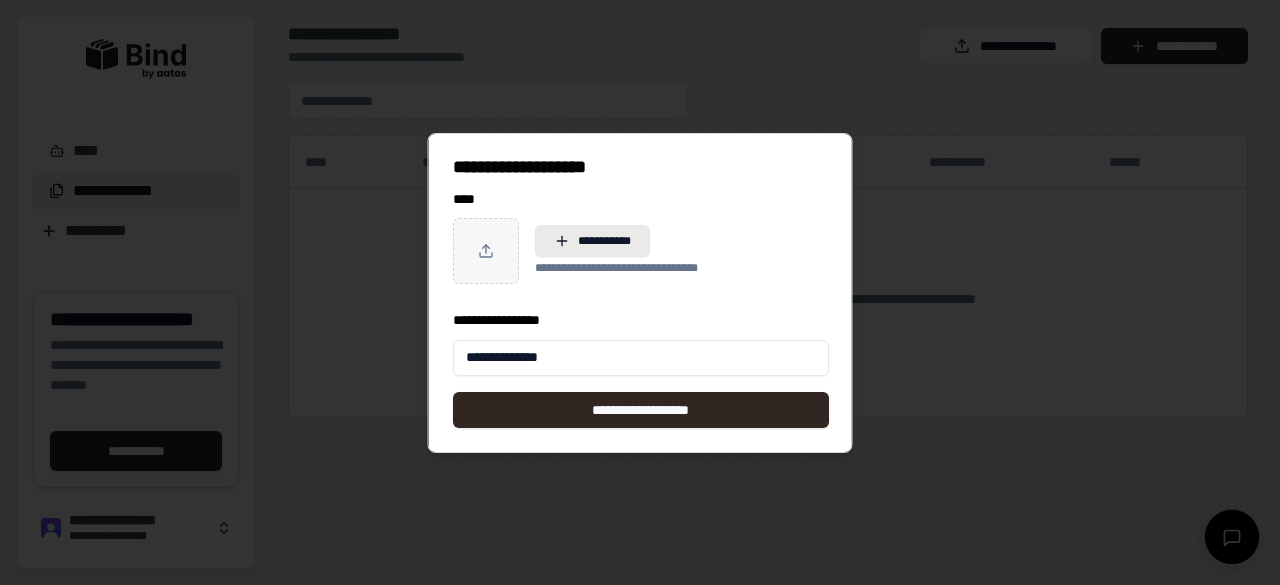 type on "**********" 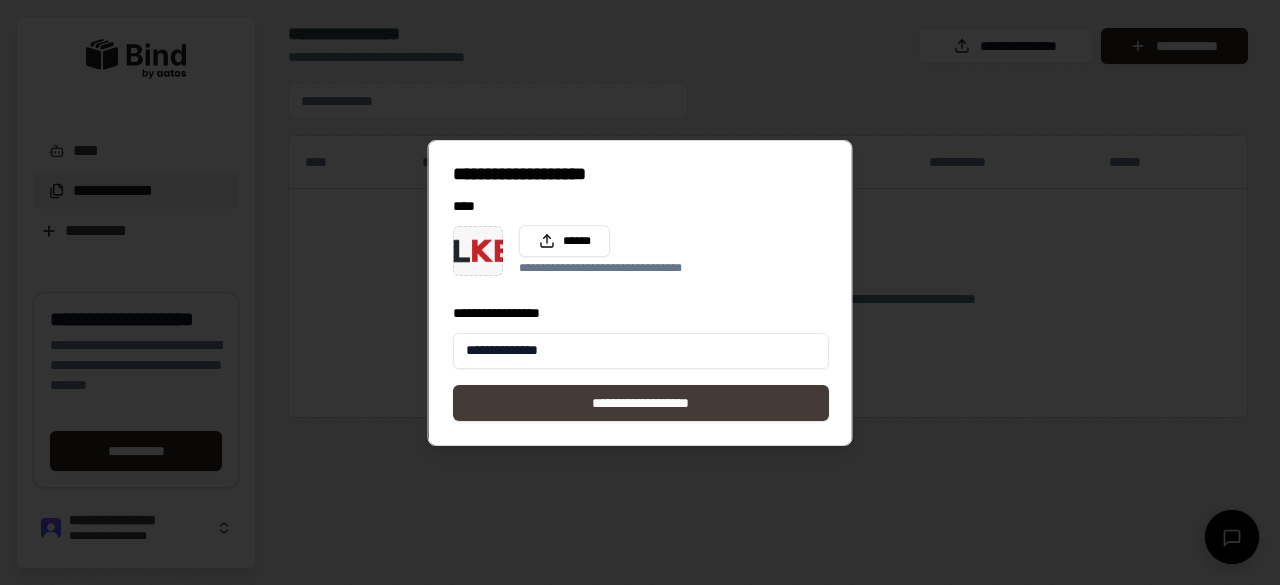 click on "**********" at bounding box center [641, 403] 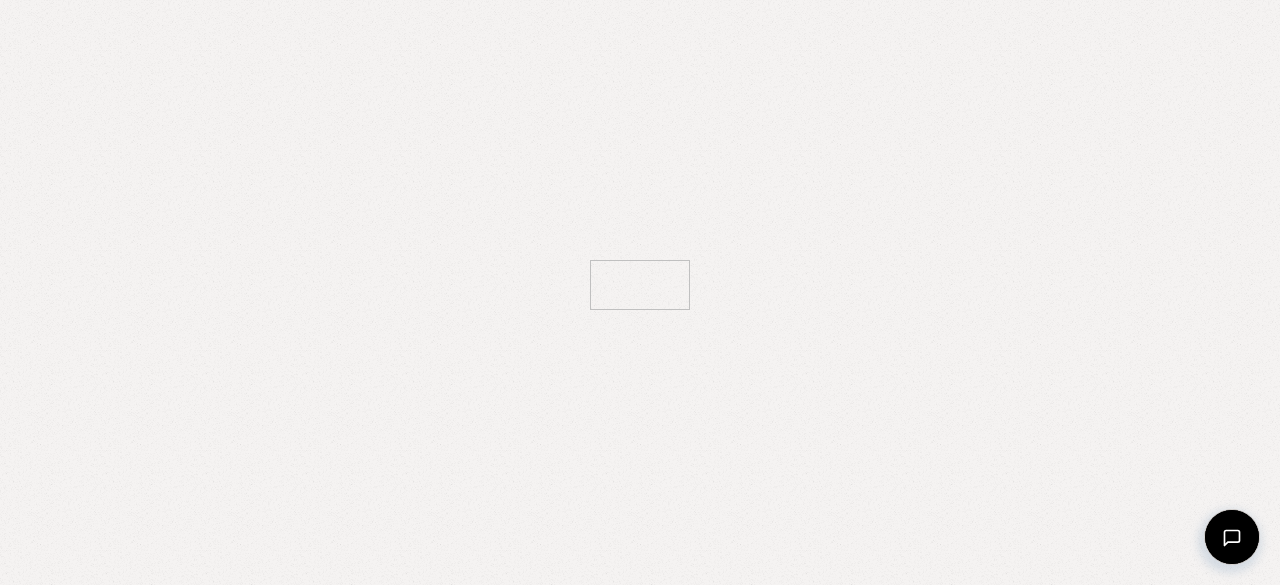 scroll, scrollTop: 0, scrollLeft: 0, axis: both 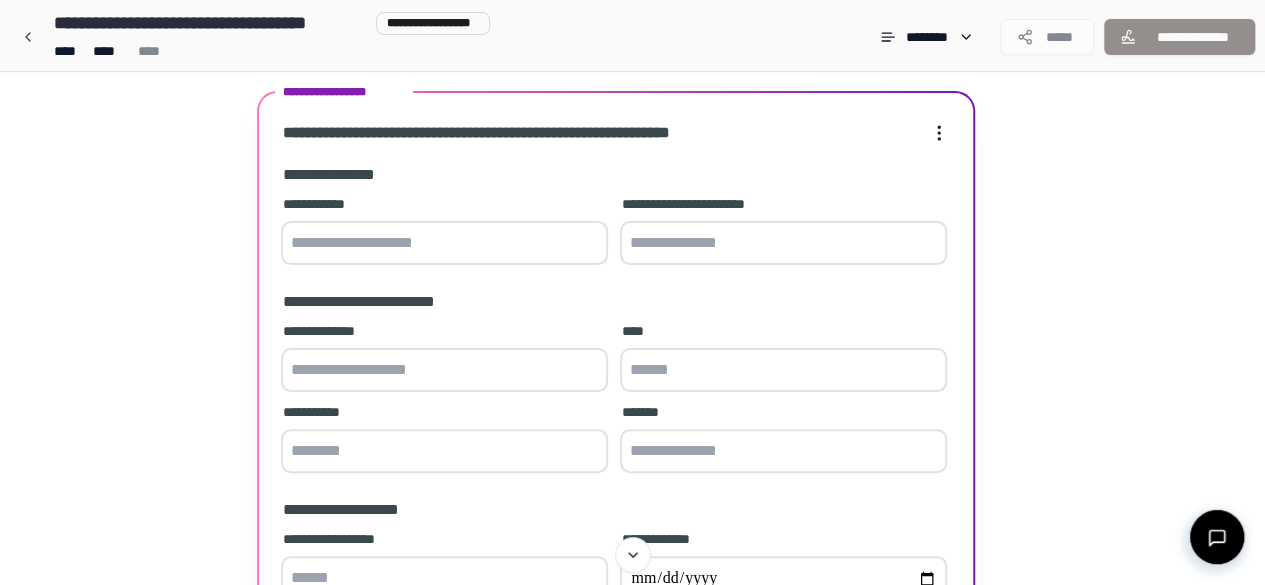 click at bounding box center (444, 243) 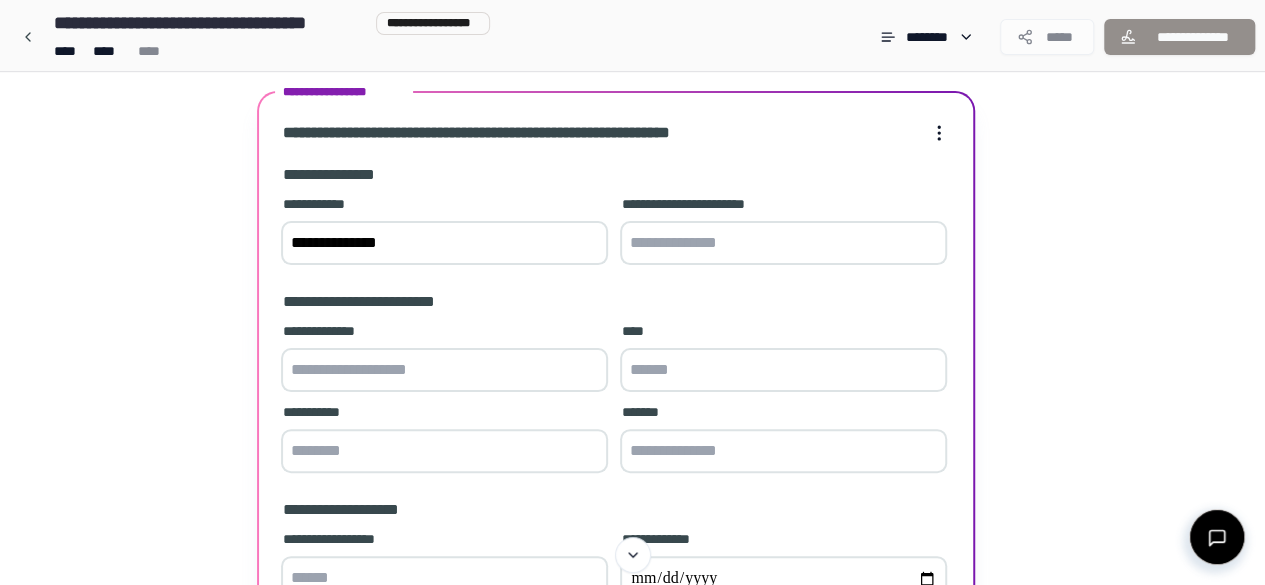 type on "**********" 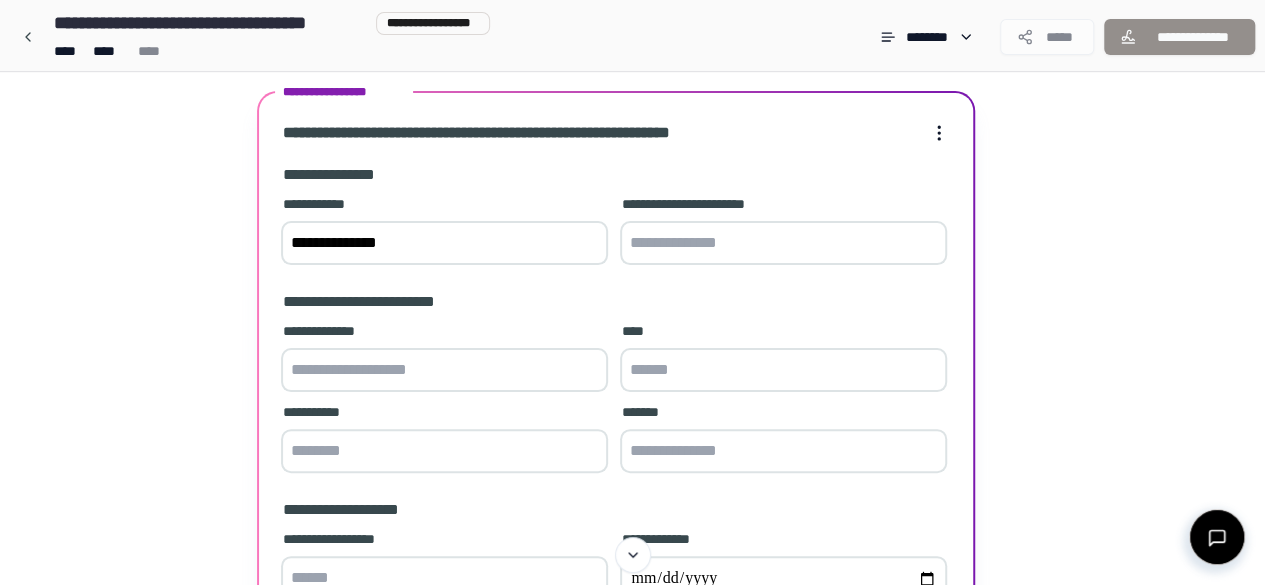 click at bounding box center (783, 243) 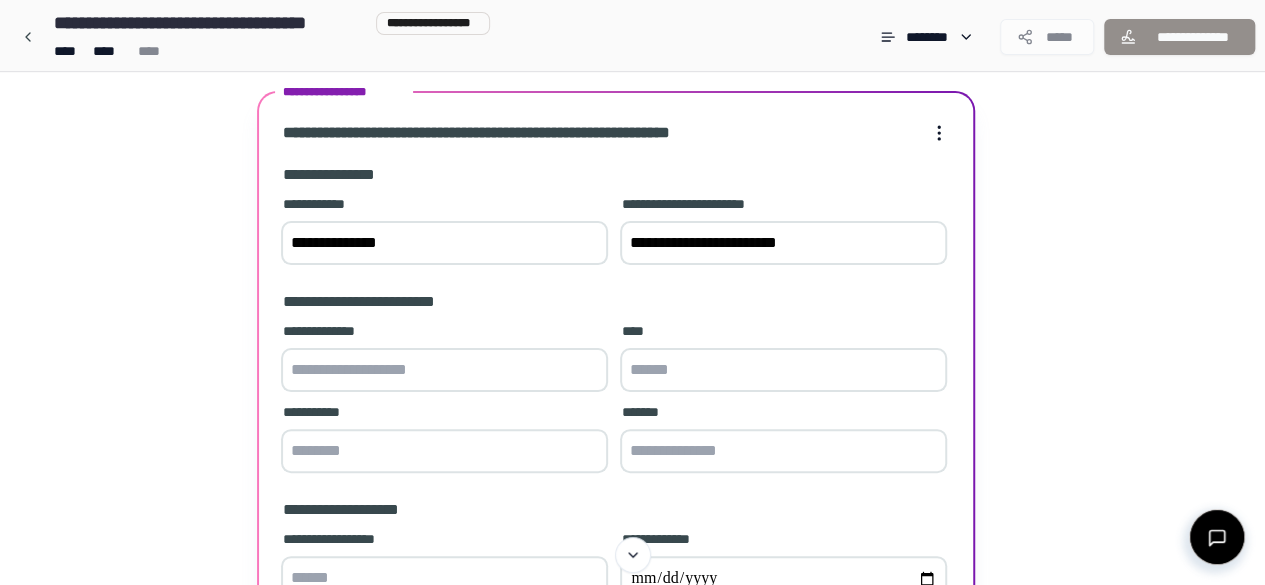 type on "**********" 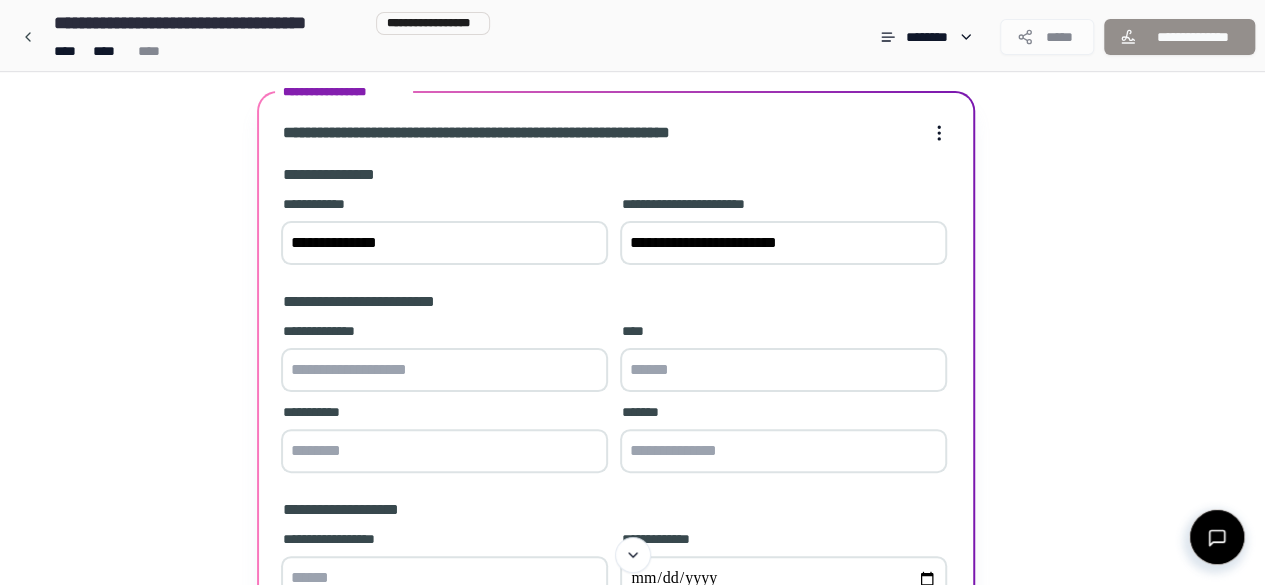 click at bounding box center (444, 370) 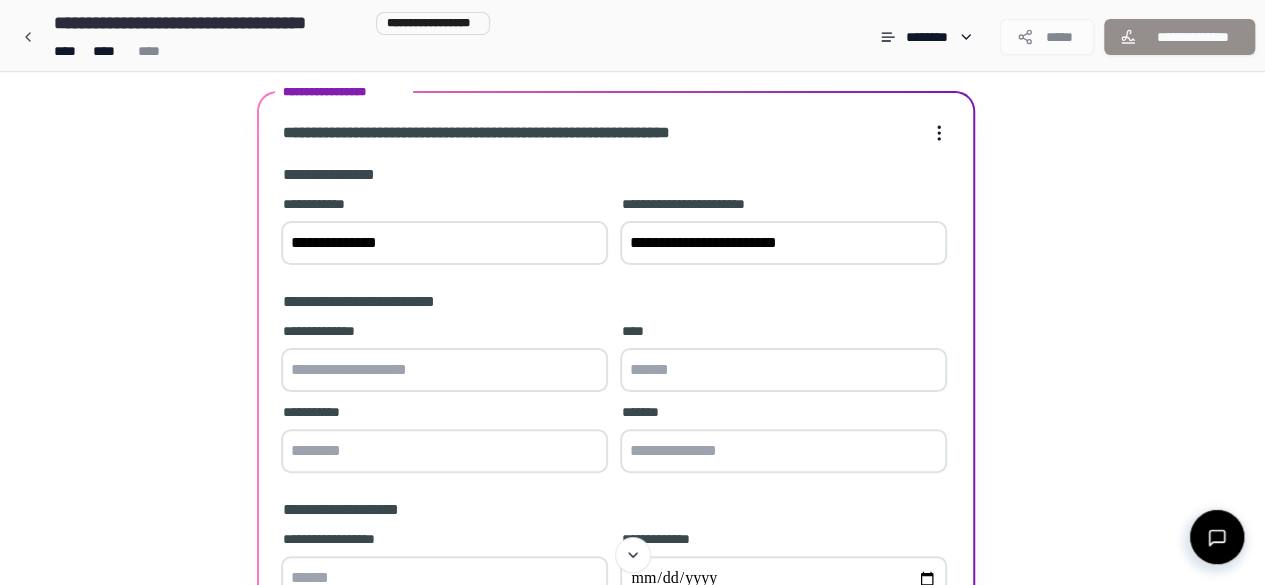 paste on "**********" 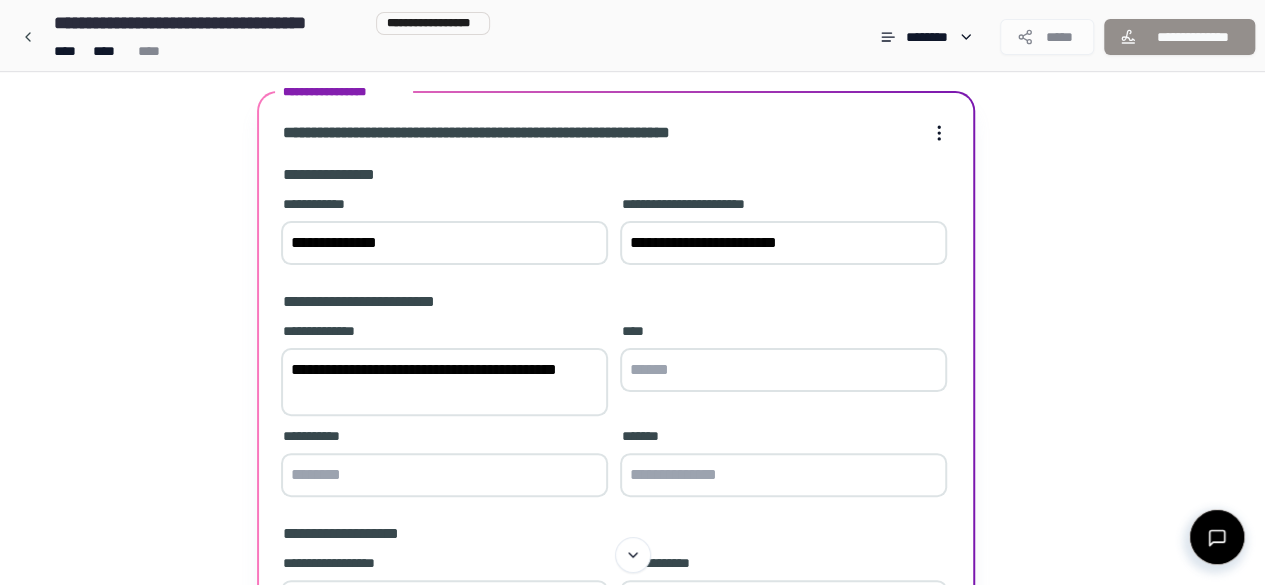 click on "**********" at bounding box center [444, 382] 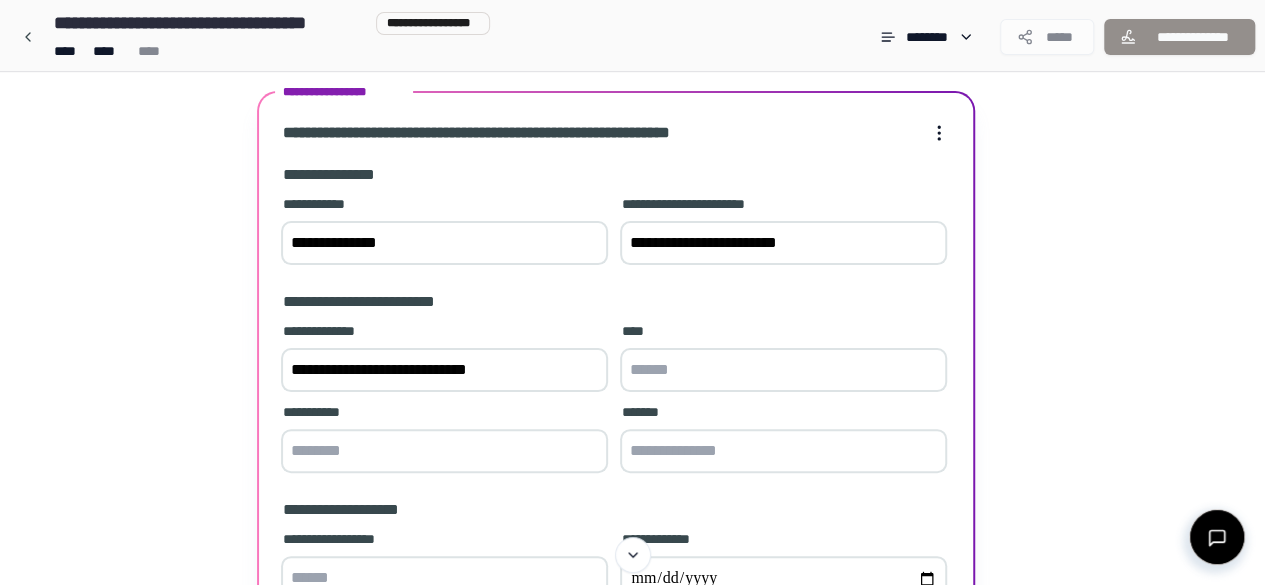type on "**********" 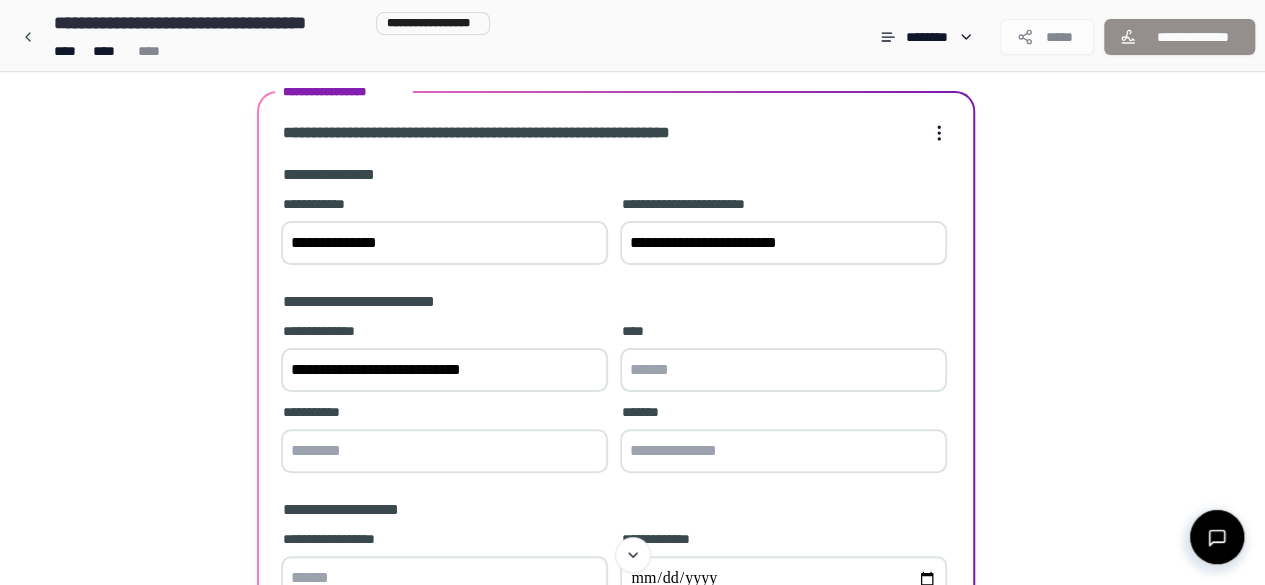 click at bounding box center [783, 370] 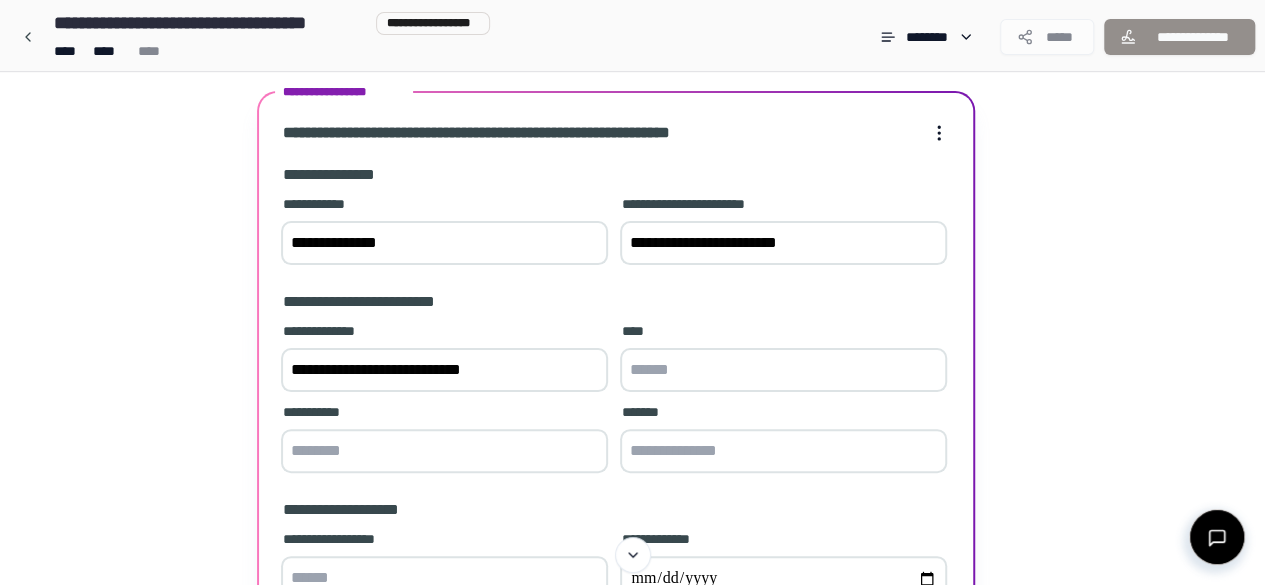 paste on "**********" 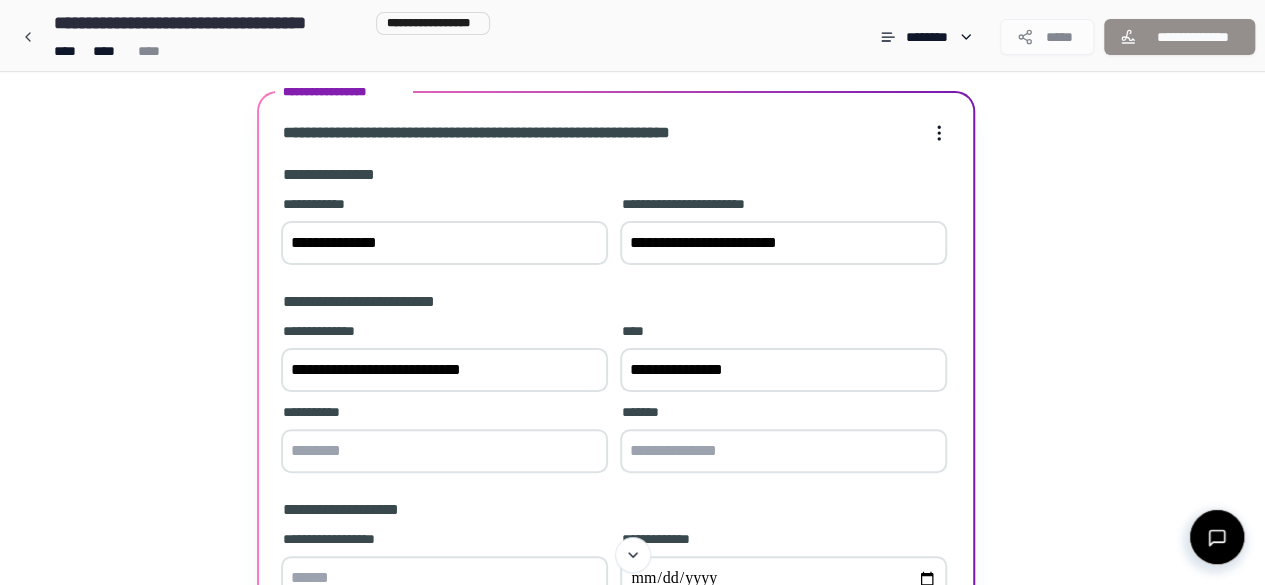 drag, startPoint x: 676, startPoint y: 370, endPoint x: 766, endPoint y: 378, distance: 90.35486 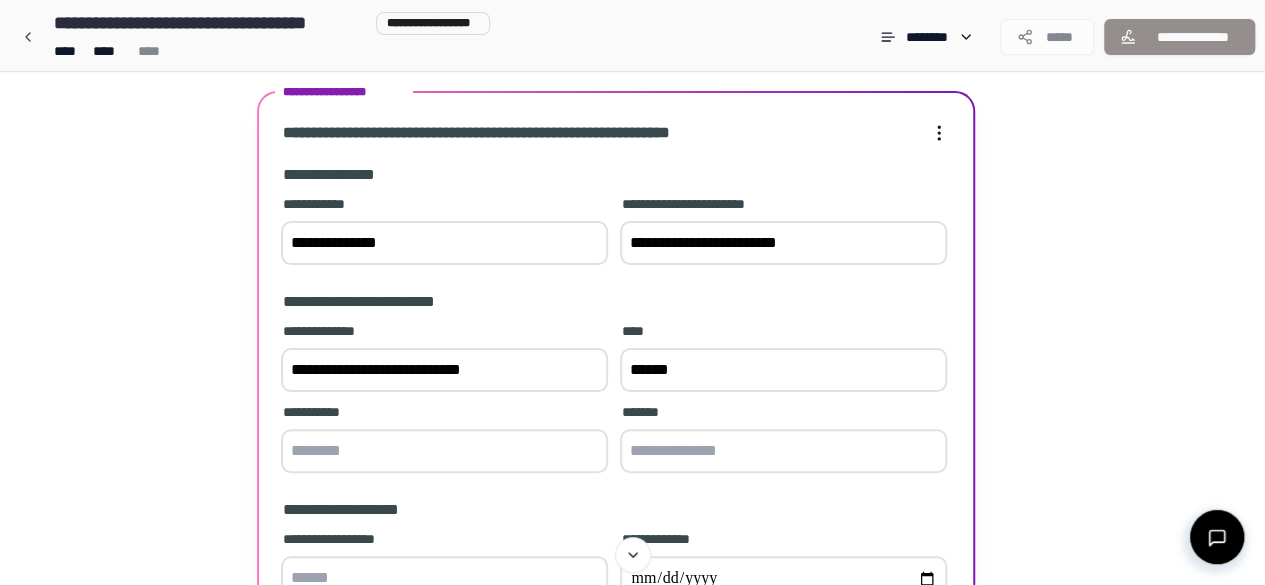 type on "*****" 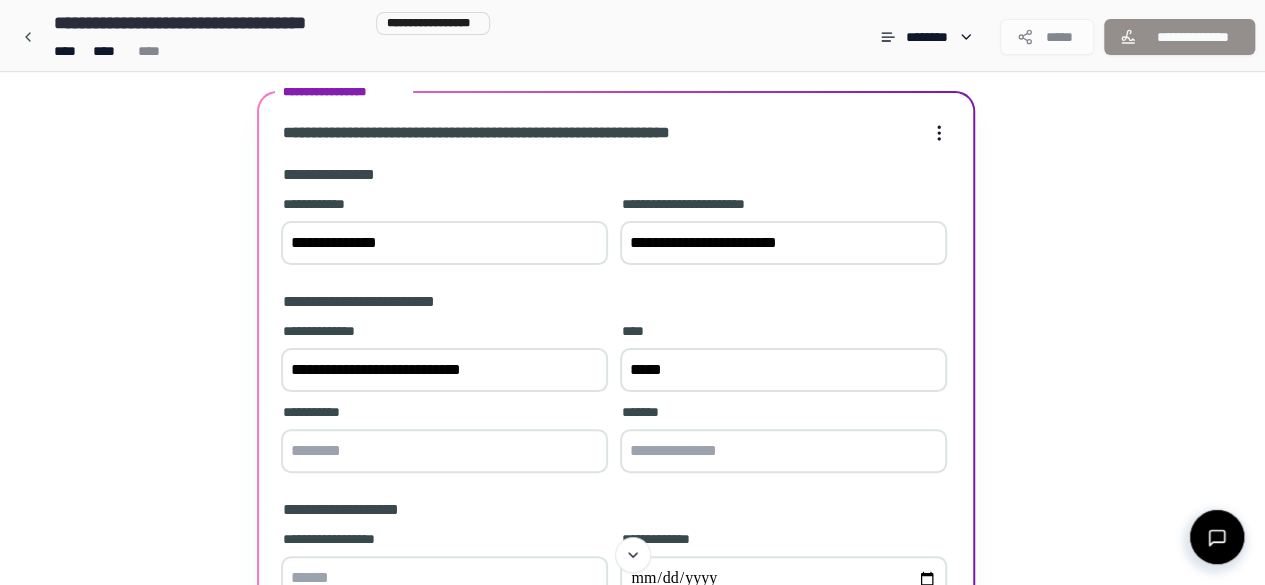 click at bounding box center [444, 451] 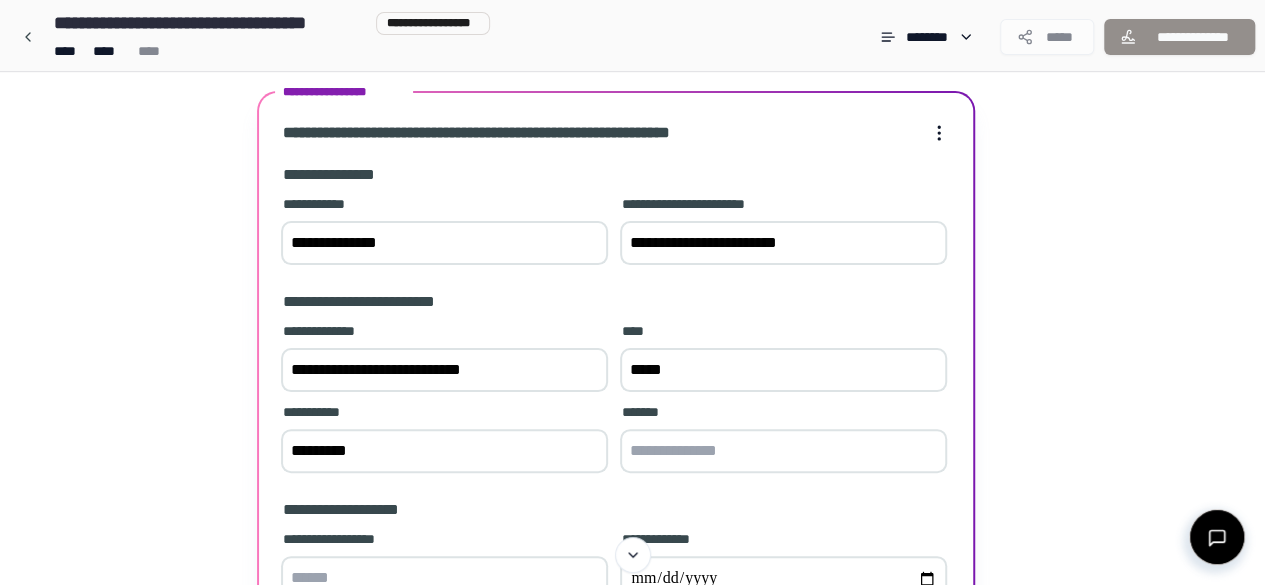 drag, startPoint x: 314, startPoint y: 449, endPoint x: 211, endPoint y: 445, distance: 103.077644 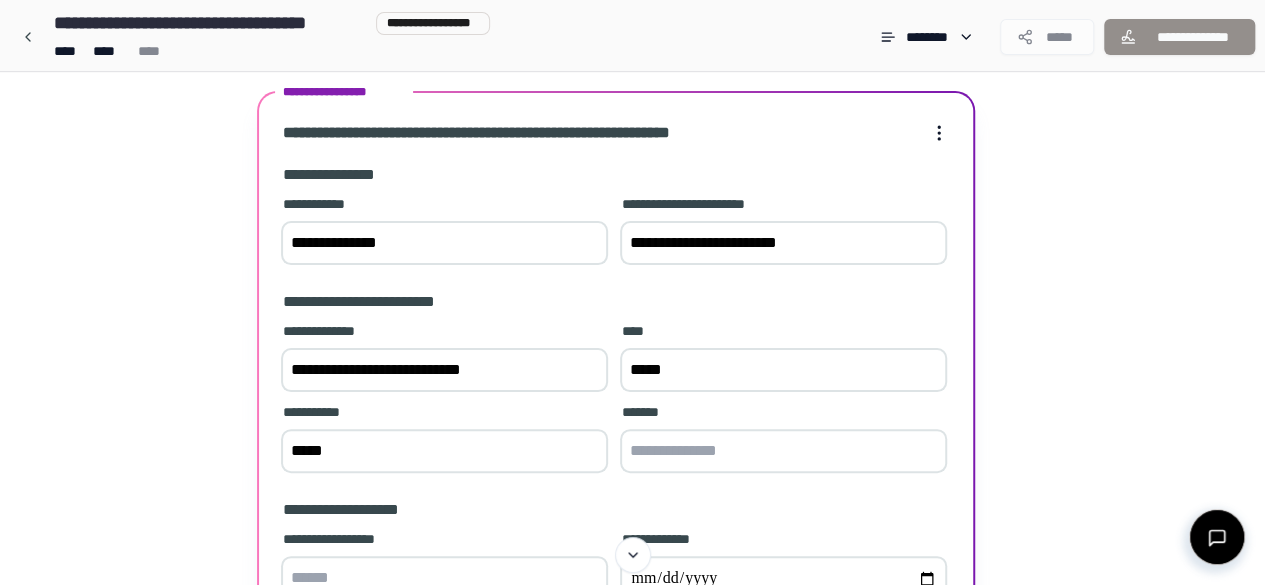 type on "*****" 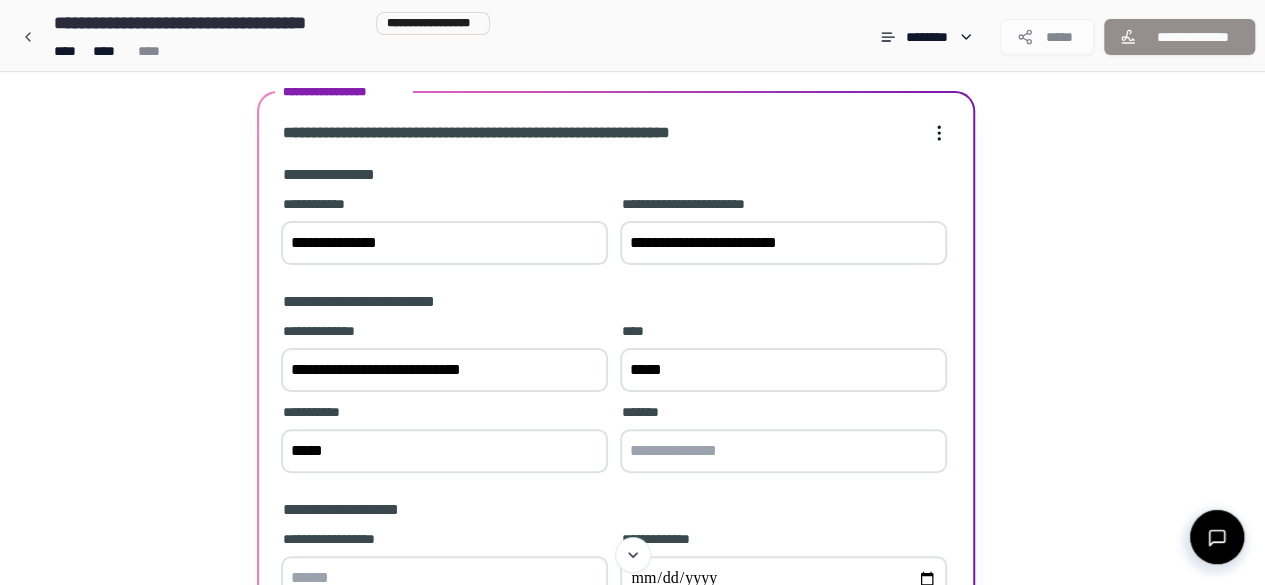 click at bounding box center [783, 451] 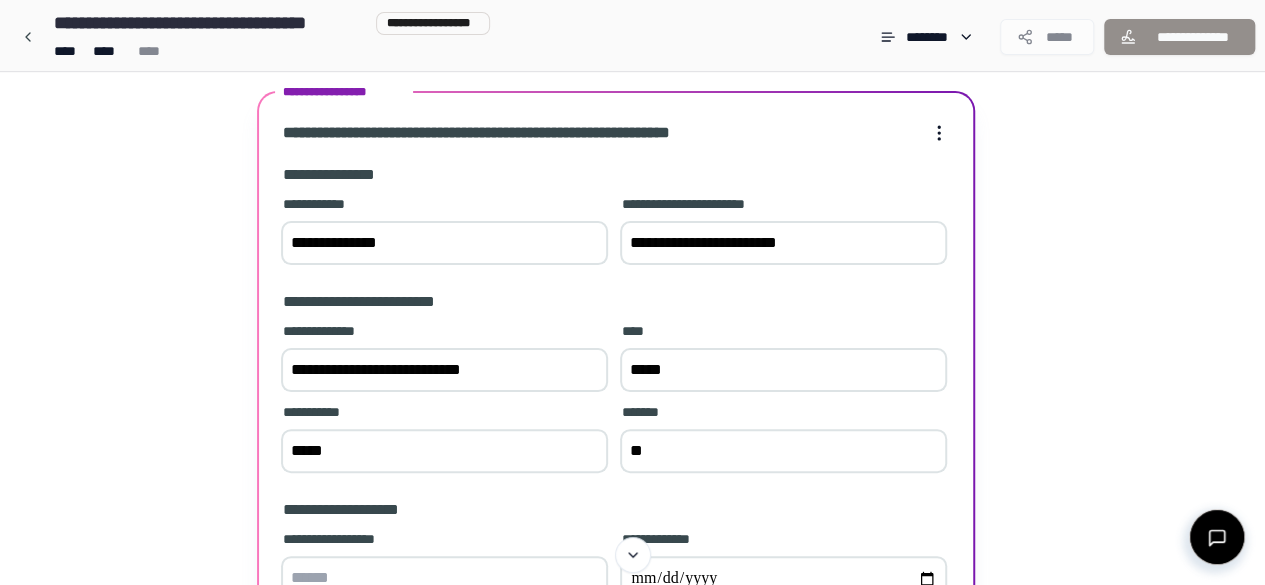 type on "*" 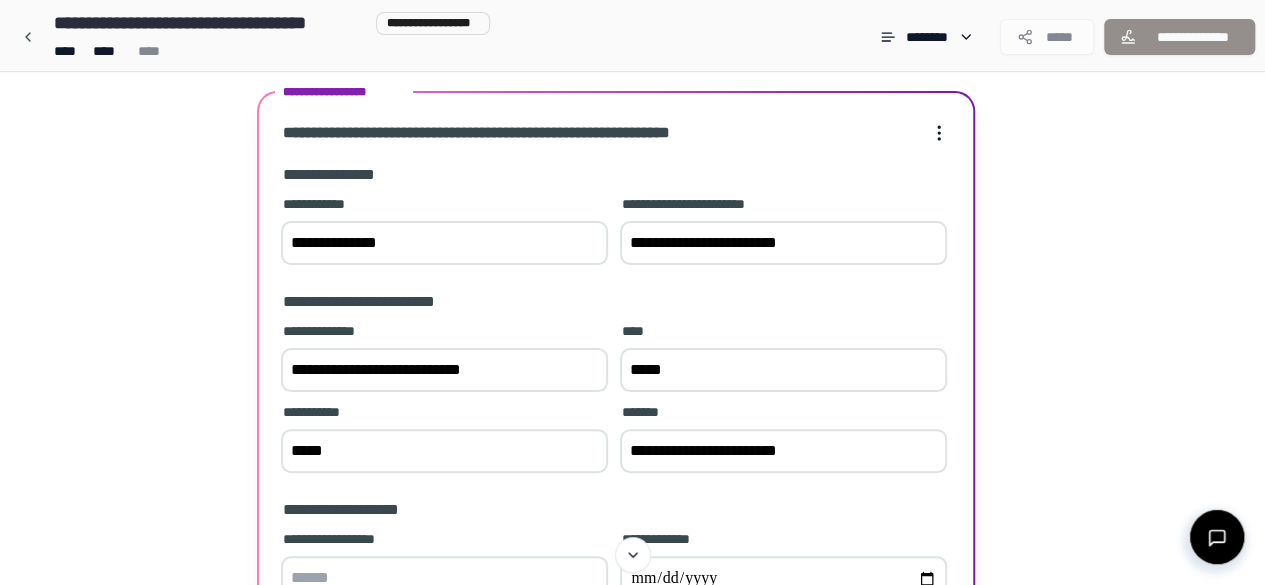 scroll, scrollTop: 246, scrollLeft: 0, axis: vertical 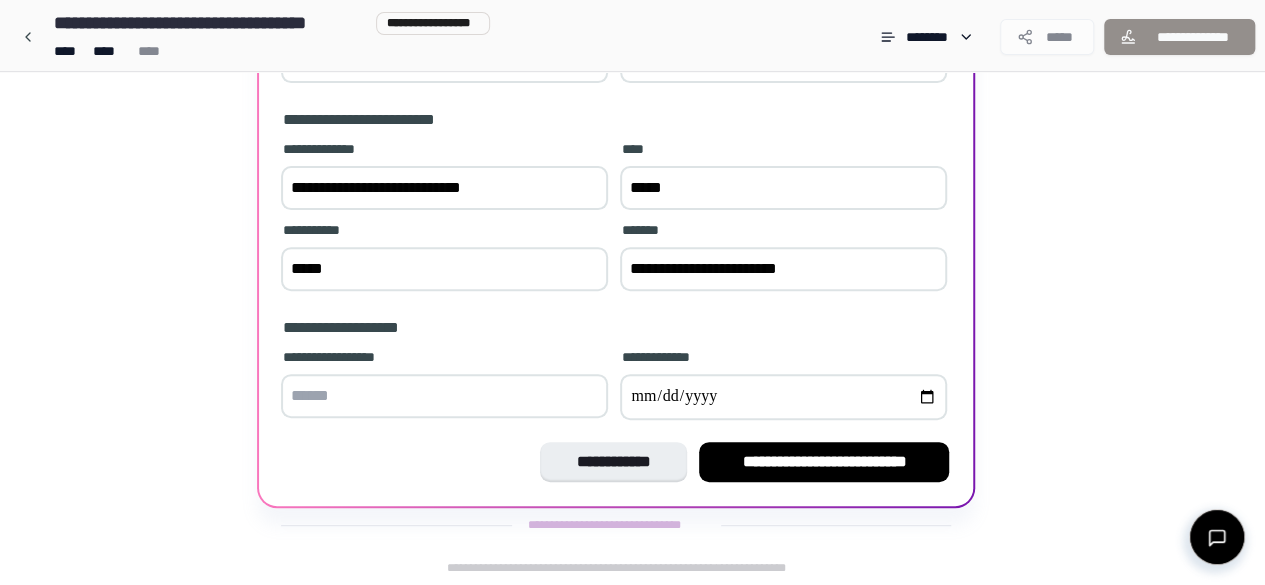 type on "**********" 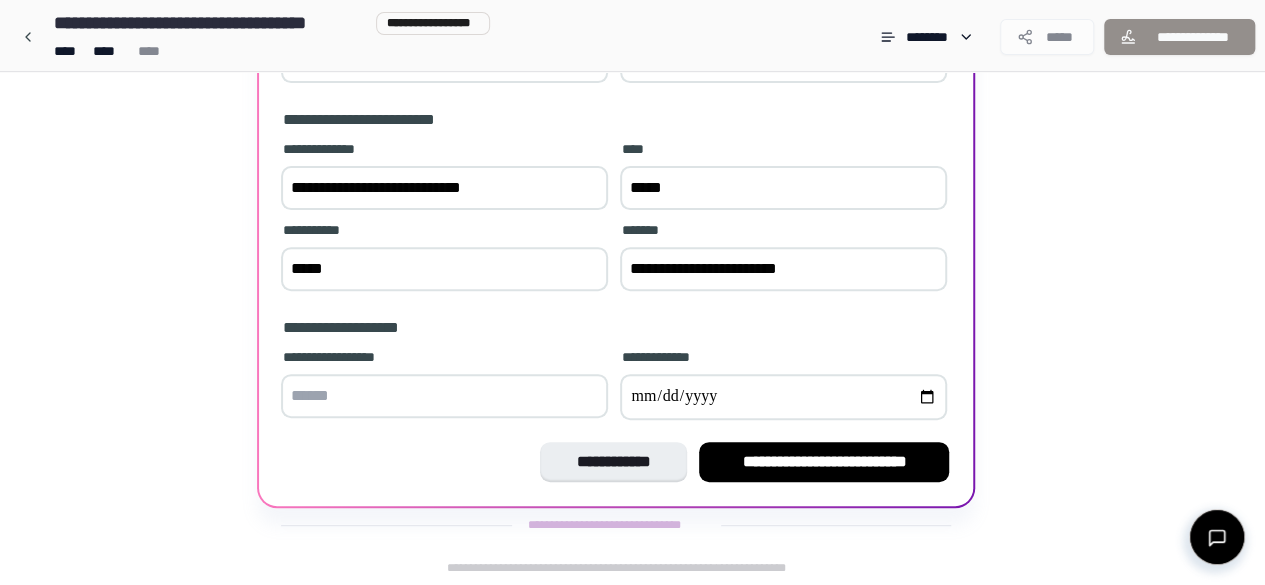 click at bounding box center [444, 396] 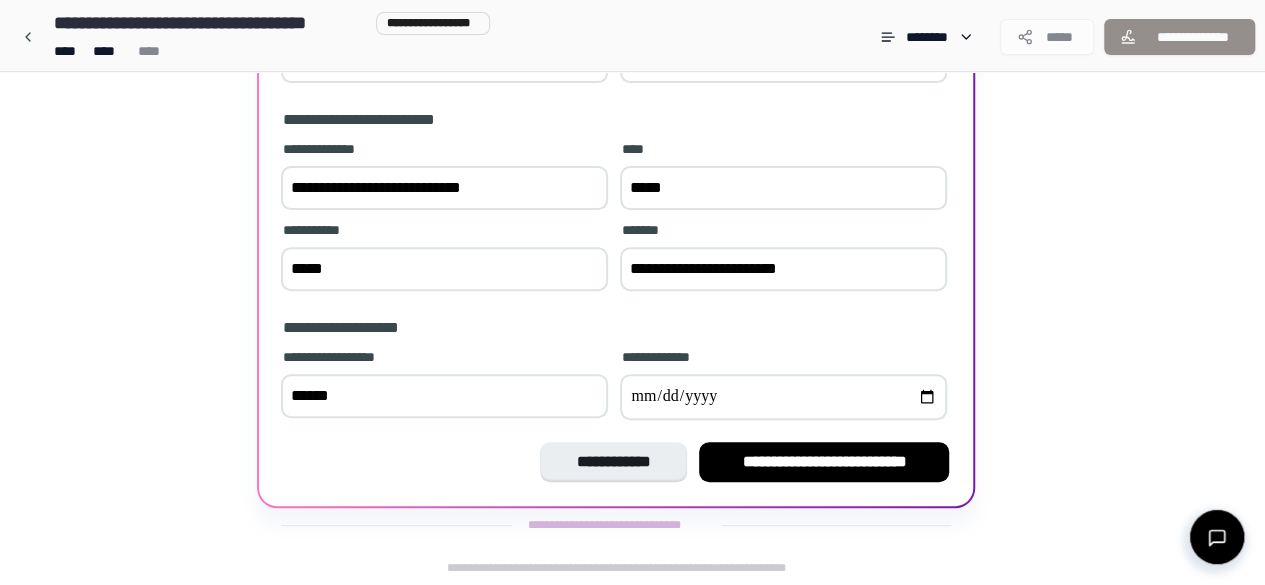type on "******" 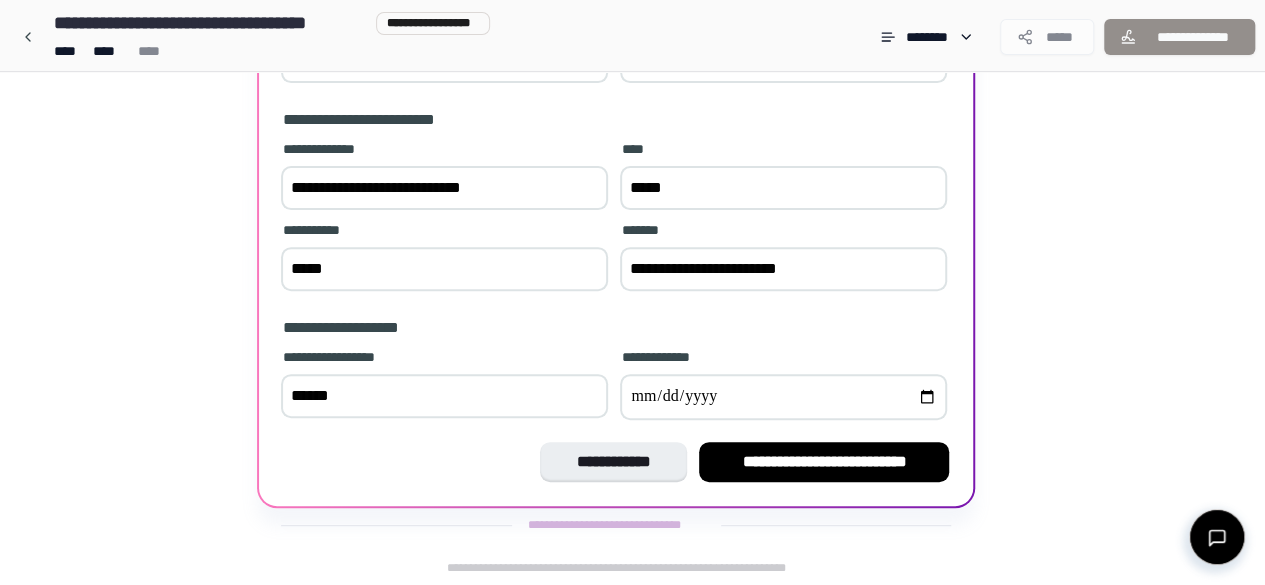 click at bounding box center (783, 397) 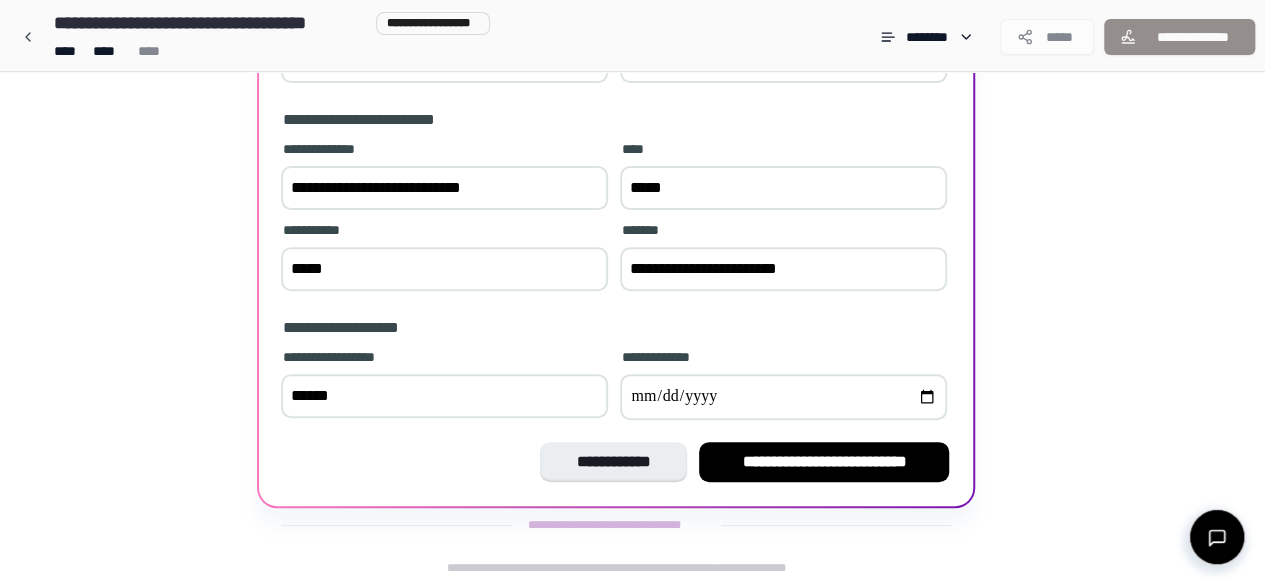 type on "**********" 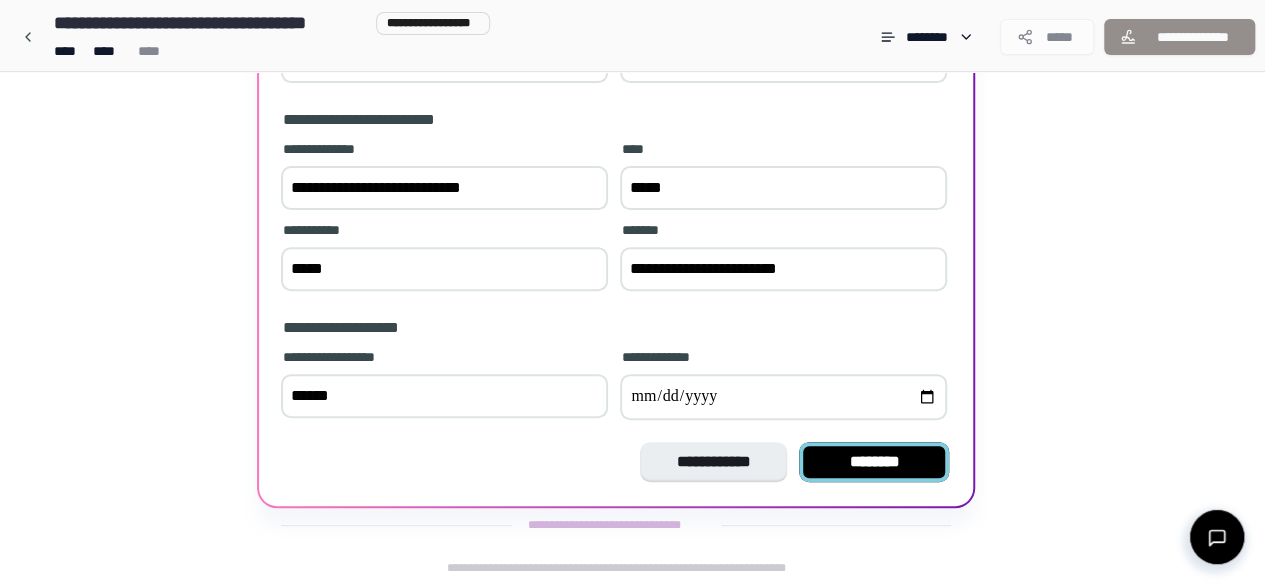 click on "********" at bounding box center [874, 462] 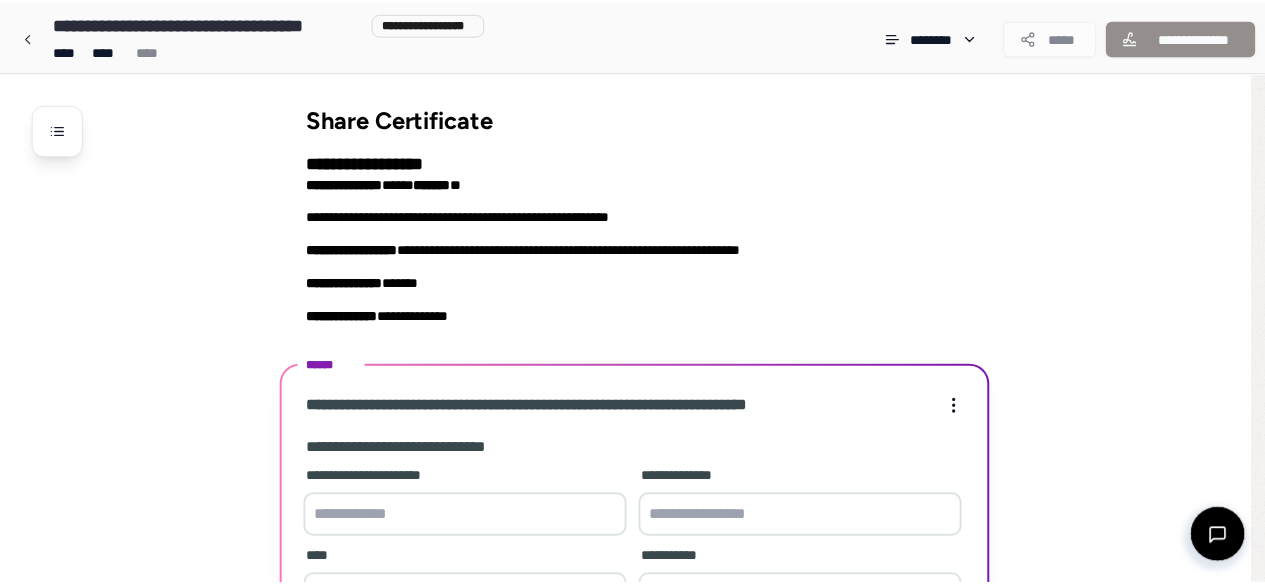 scroll, scrollTop: 408, scrollLeft: 0, axis: vertical 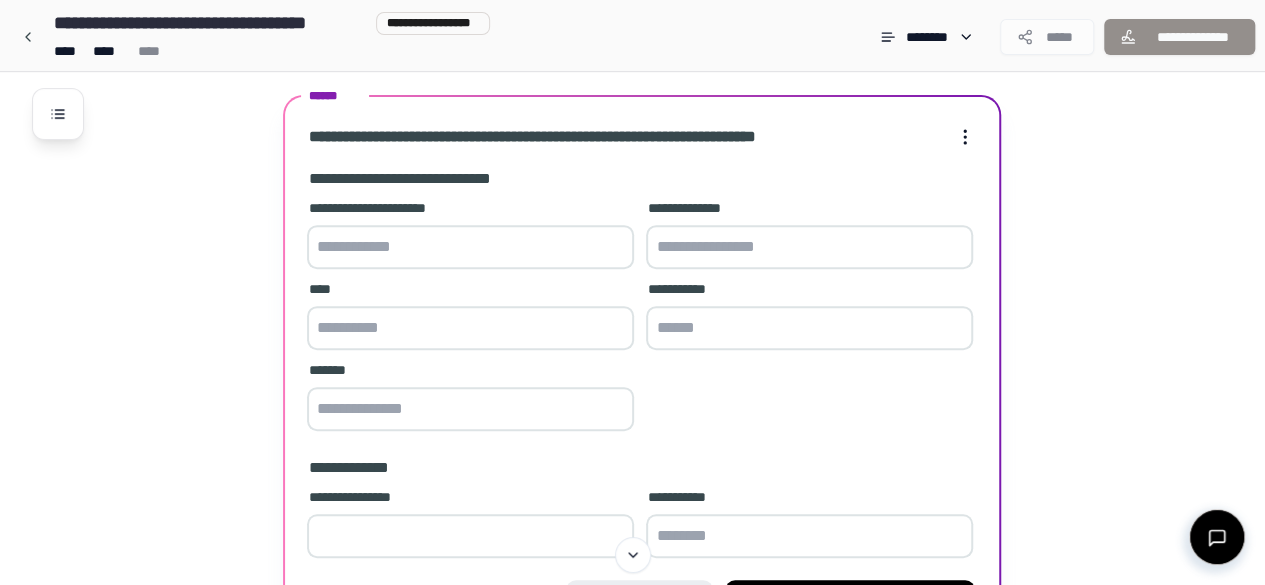 click at bounding box center [470, 247] 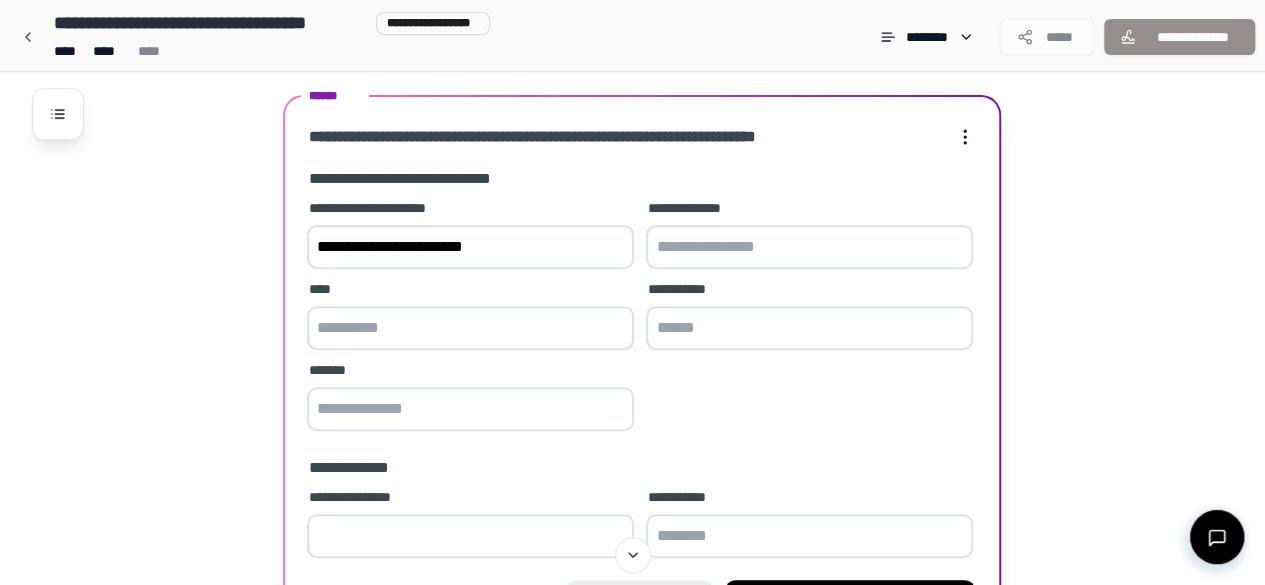 type on "**********" 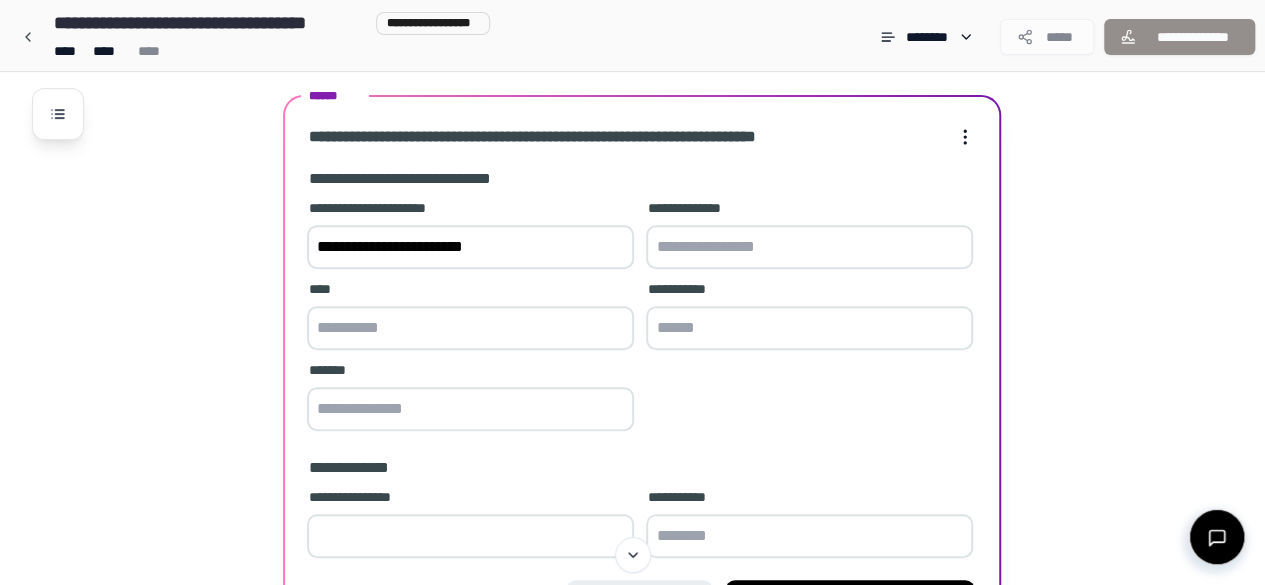 click at bounding box center [470, 536] 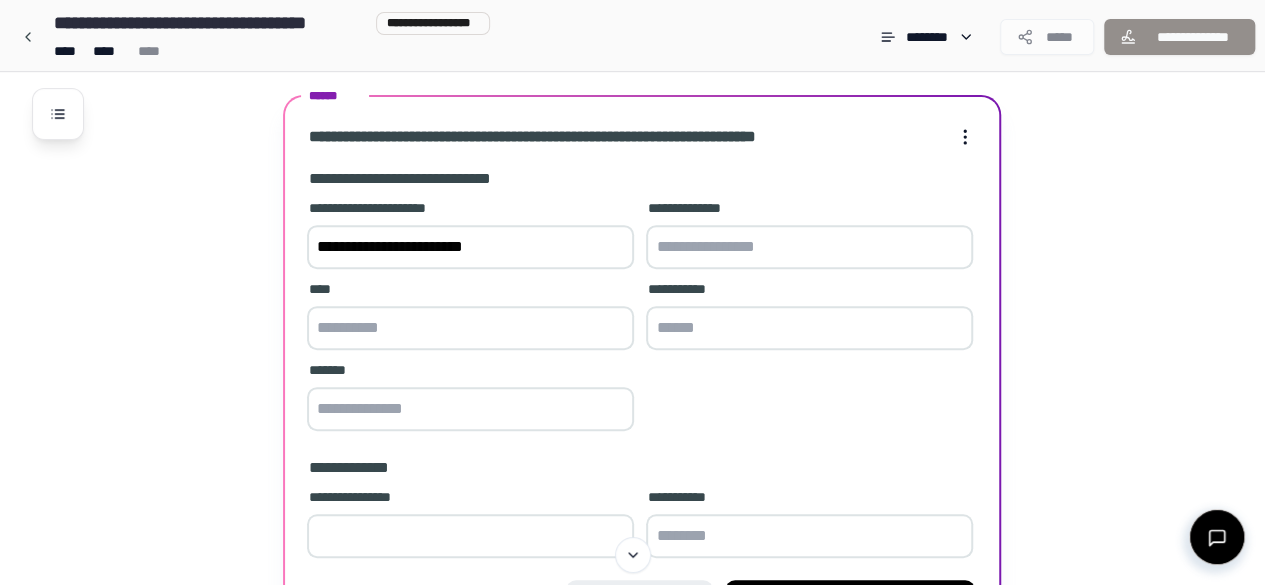 type on "***" 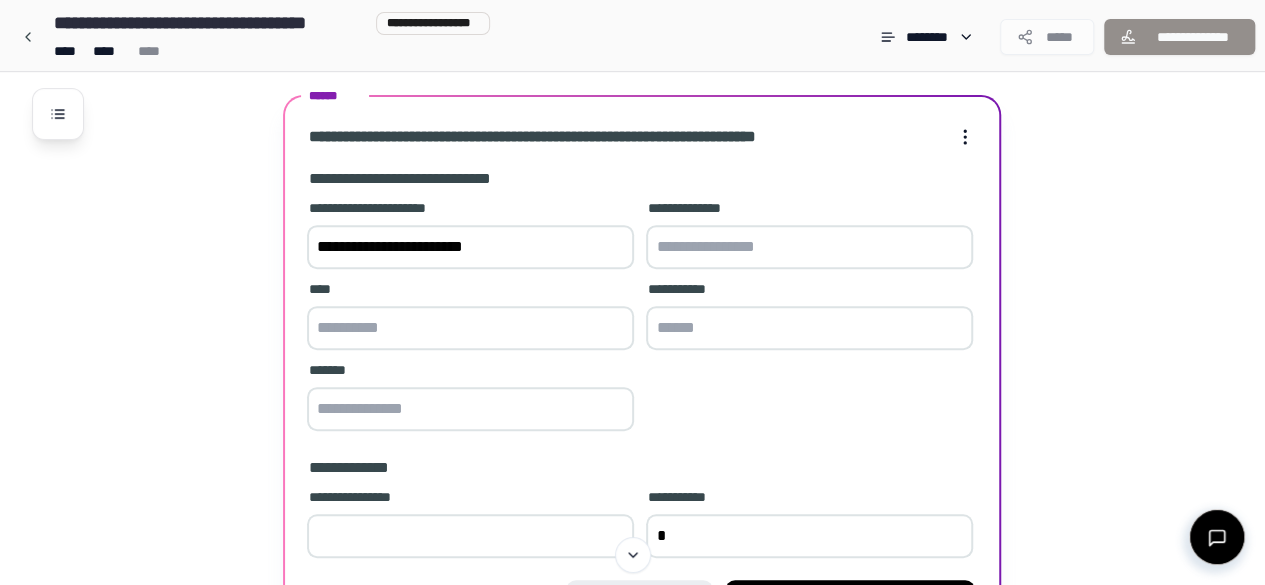 click on "***" at bounding box center [470, 536] 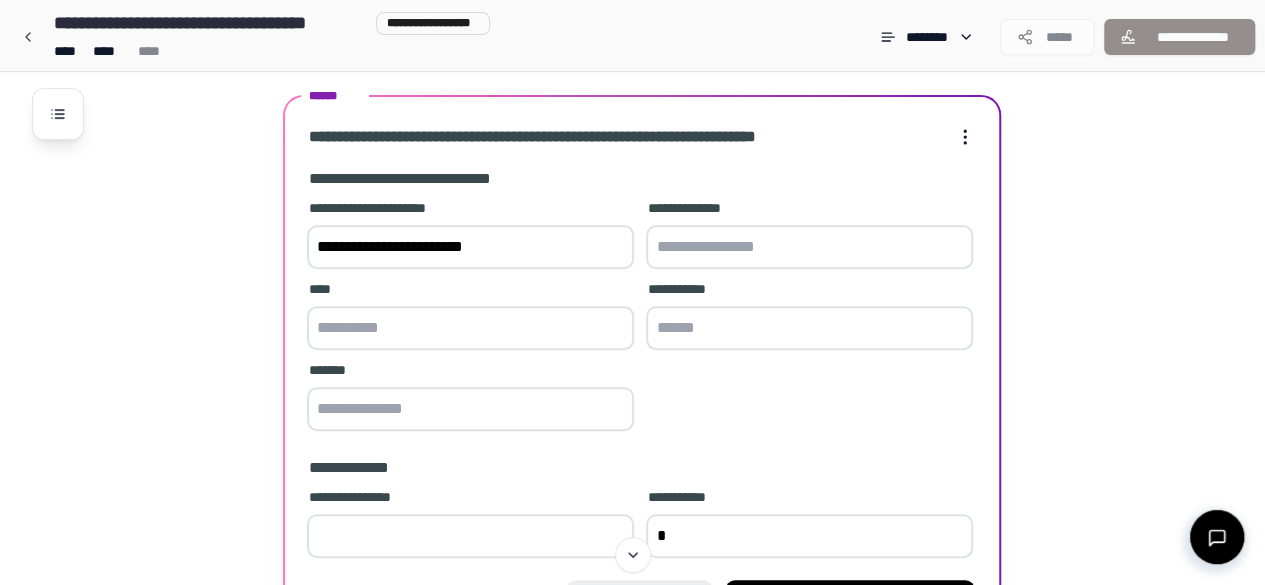 click on "*" at bounding box center (809, 536) 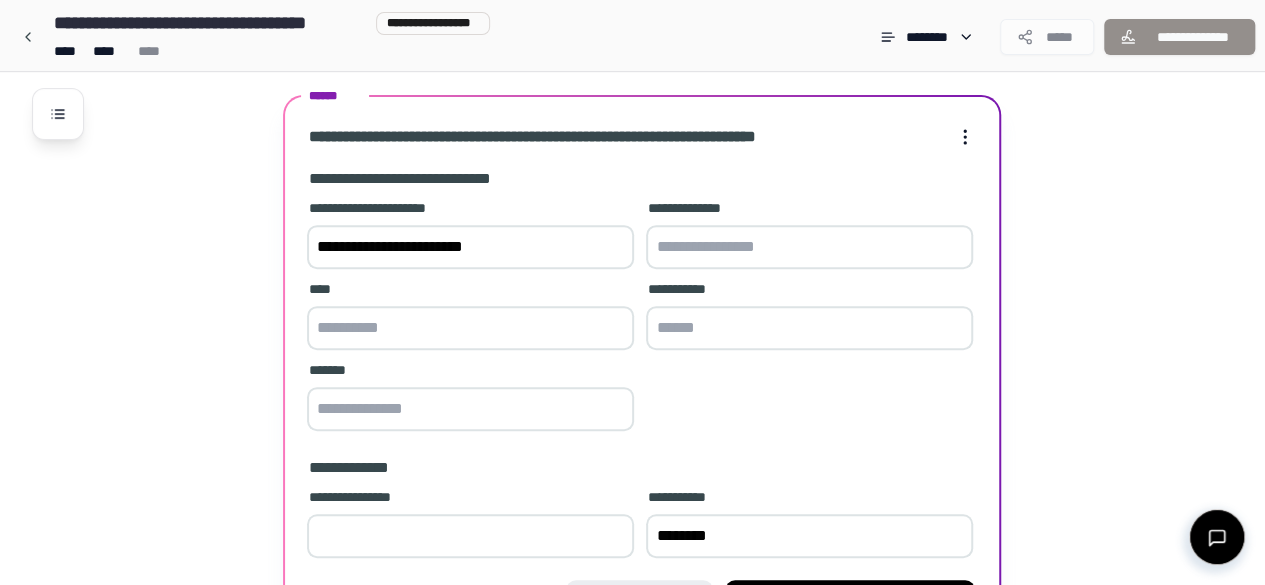 scroll, scrollTop: 408, scrollLeft: 0, axis: vertical 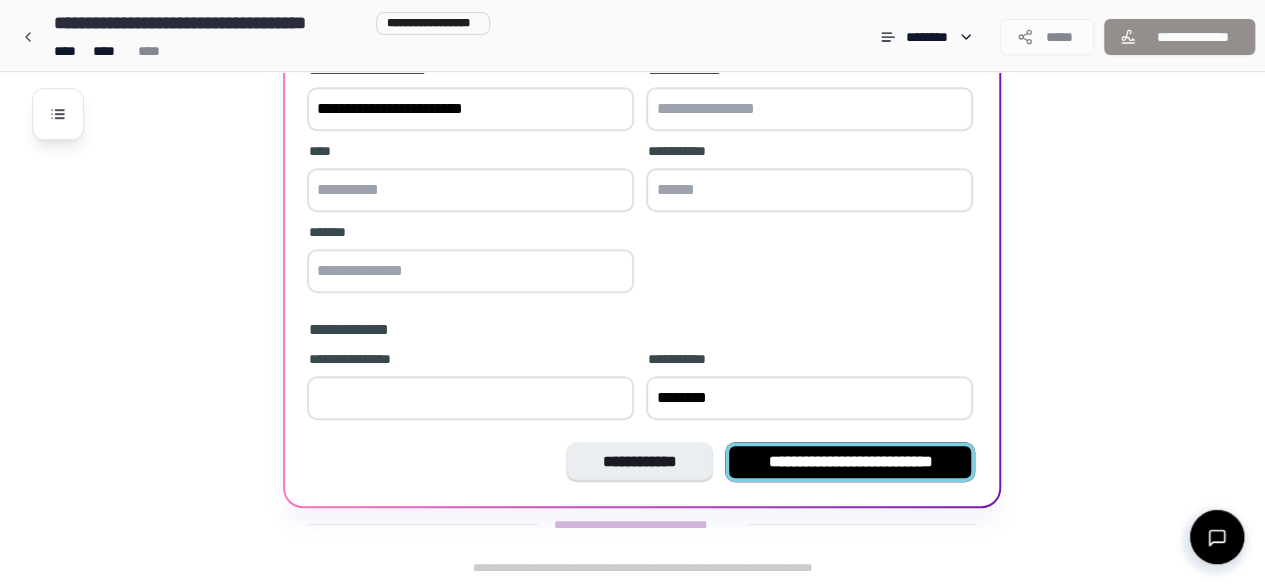 type on "********" 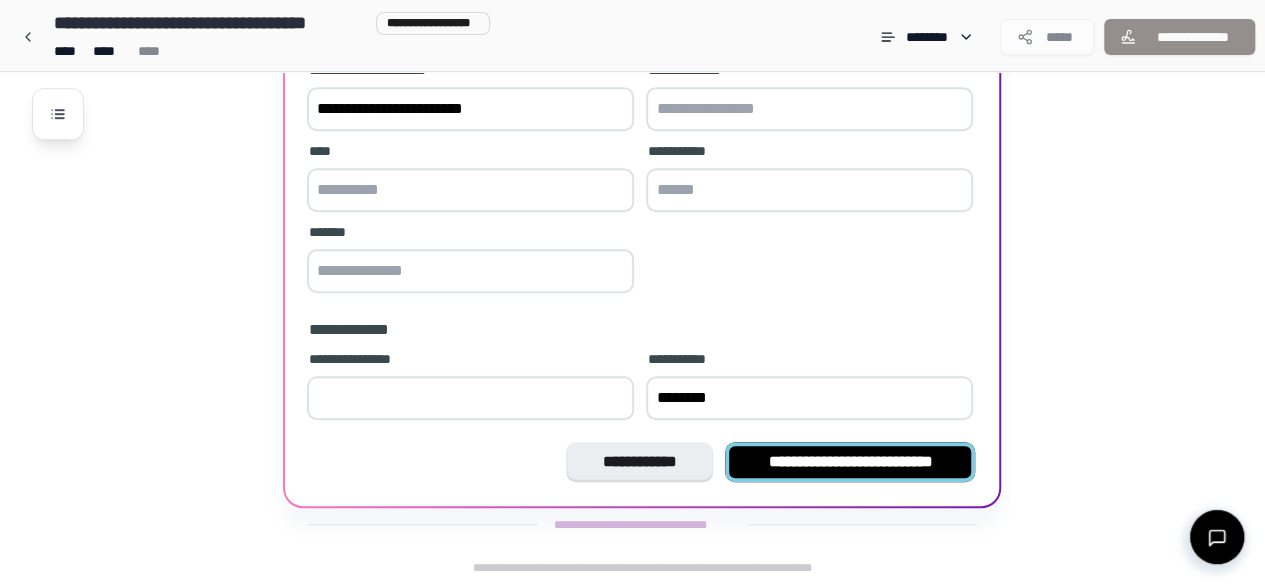click on "**********" at bounding box center [850, 462] 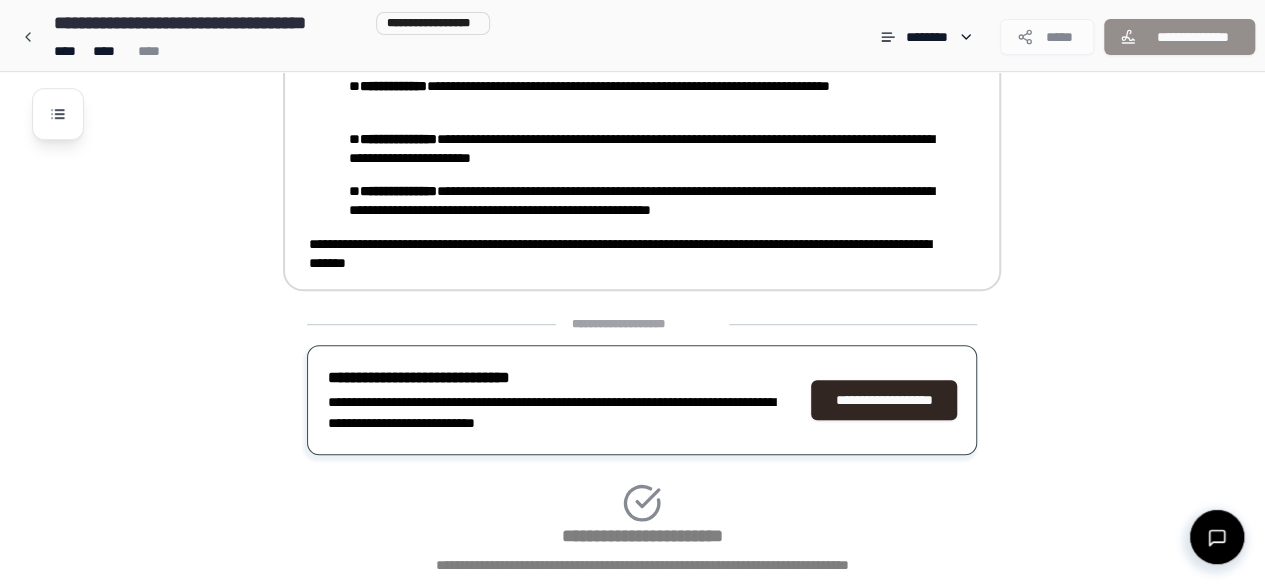 scroll, scrollTop: 615, scrollLeft: 0, axis: vertical 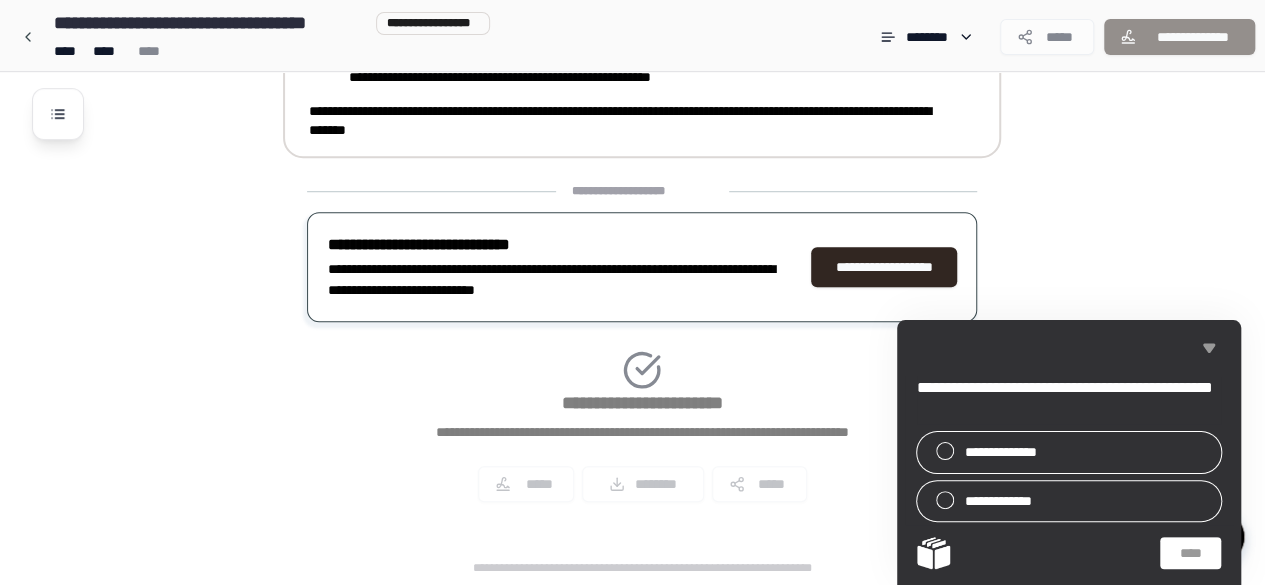 click 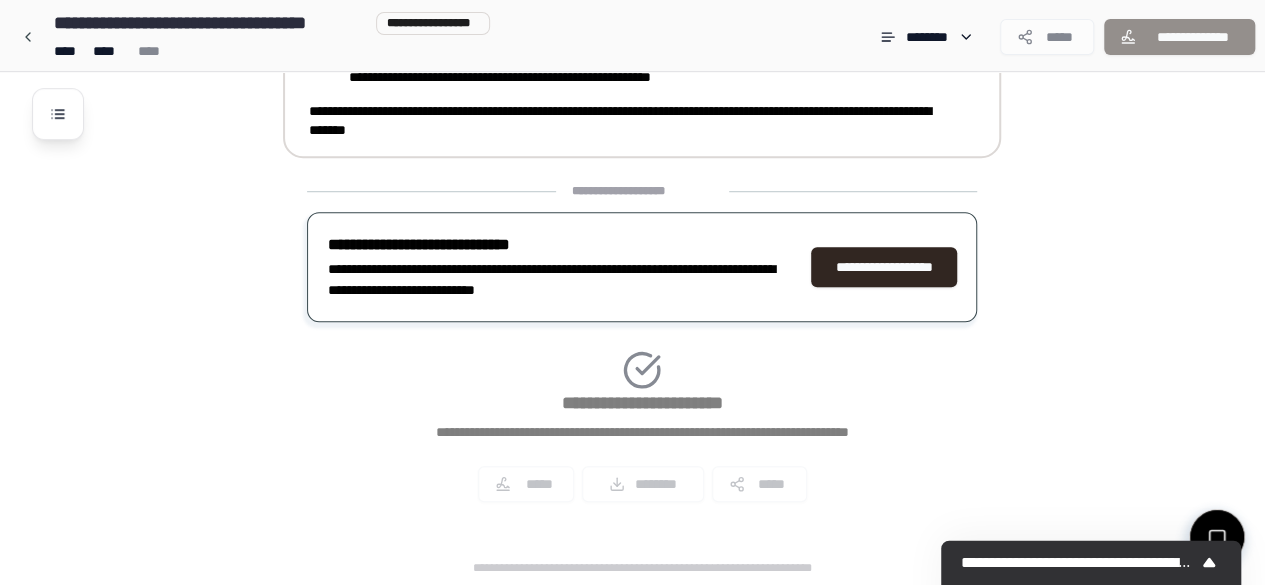 click on "**********" at bounding box center (642, 350) 